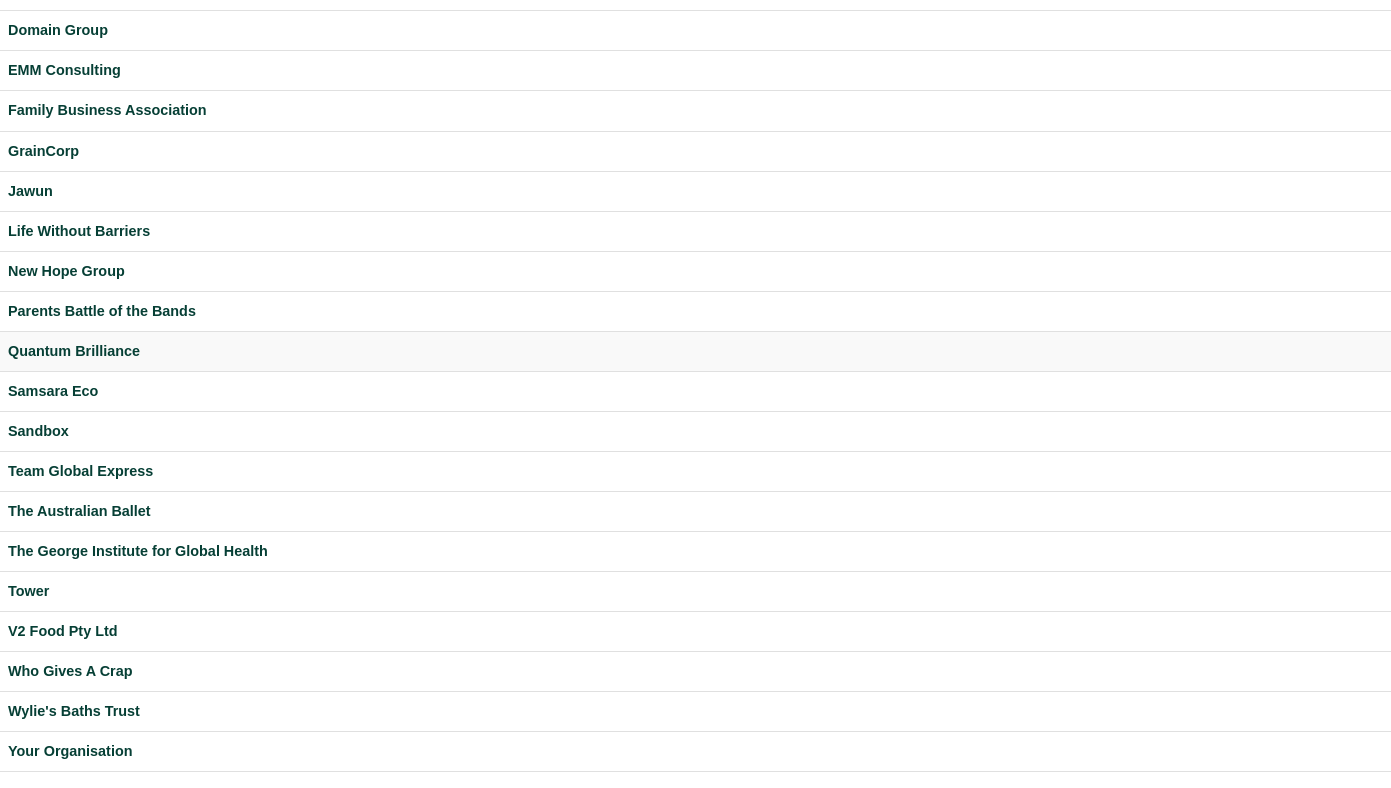 scroll, scrollTop: 0, scrollLeft: 0, axis: both 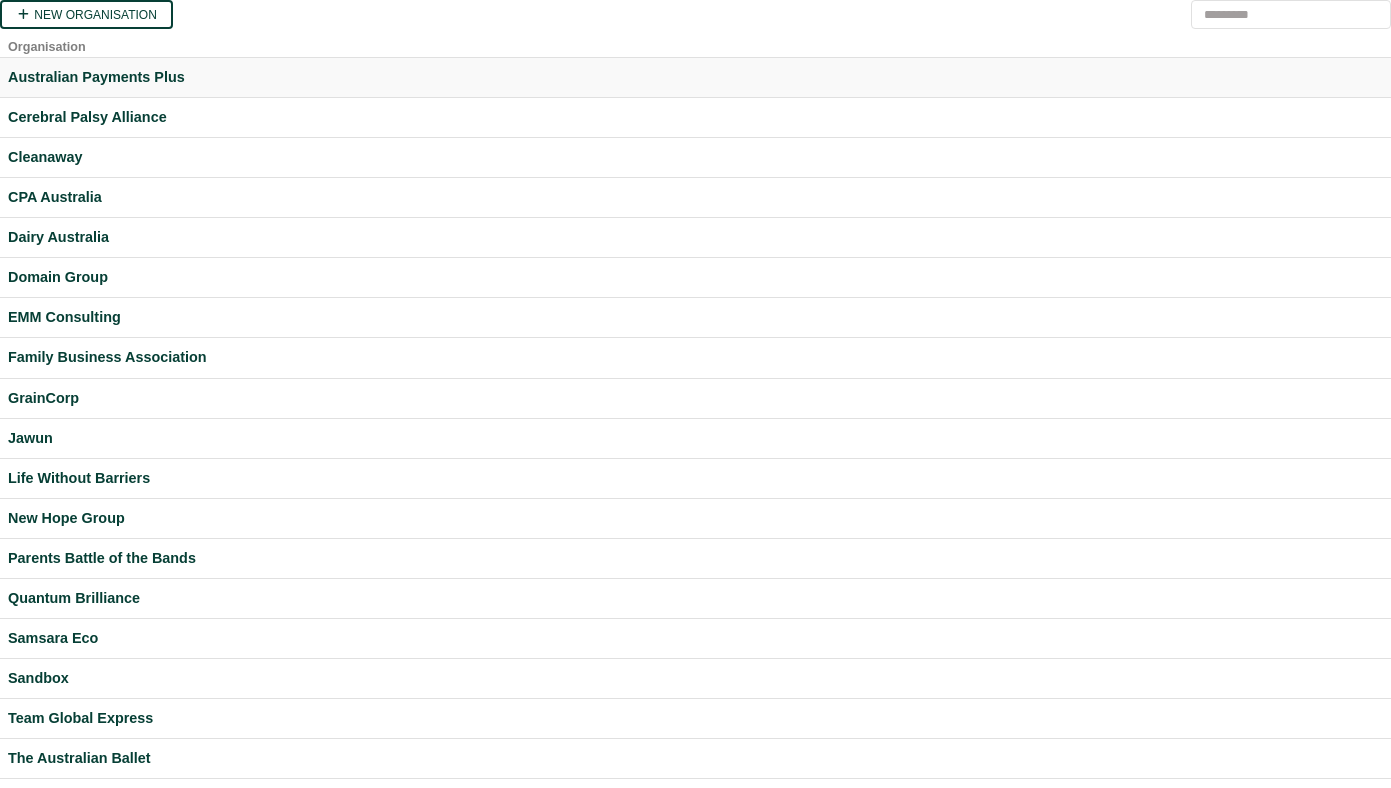 click on "Australian Payments Plus" at bounding box center [695, 77] 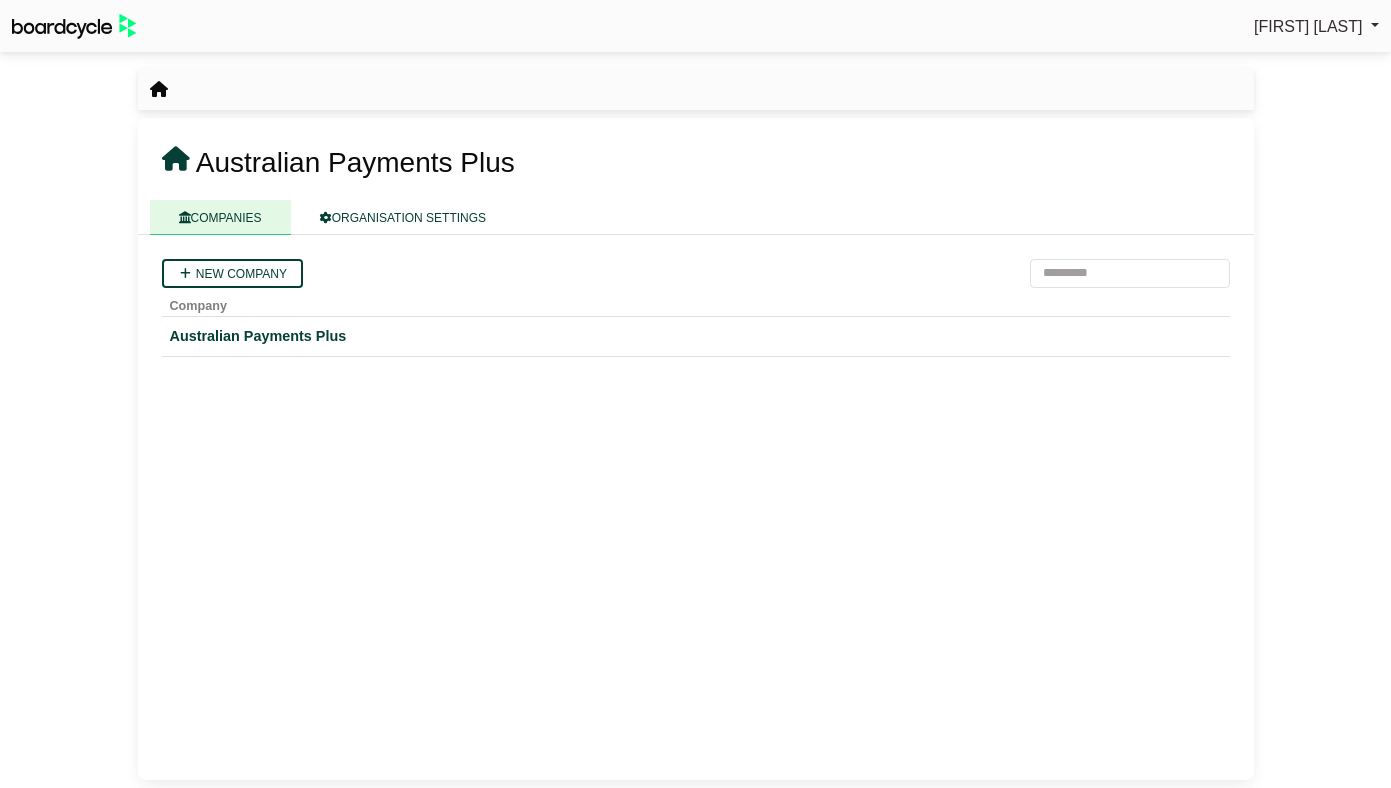 scroll, scrollTop: 0, scrollLeft: 0, axis: both 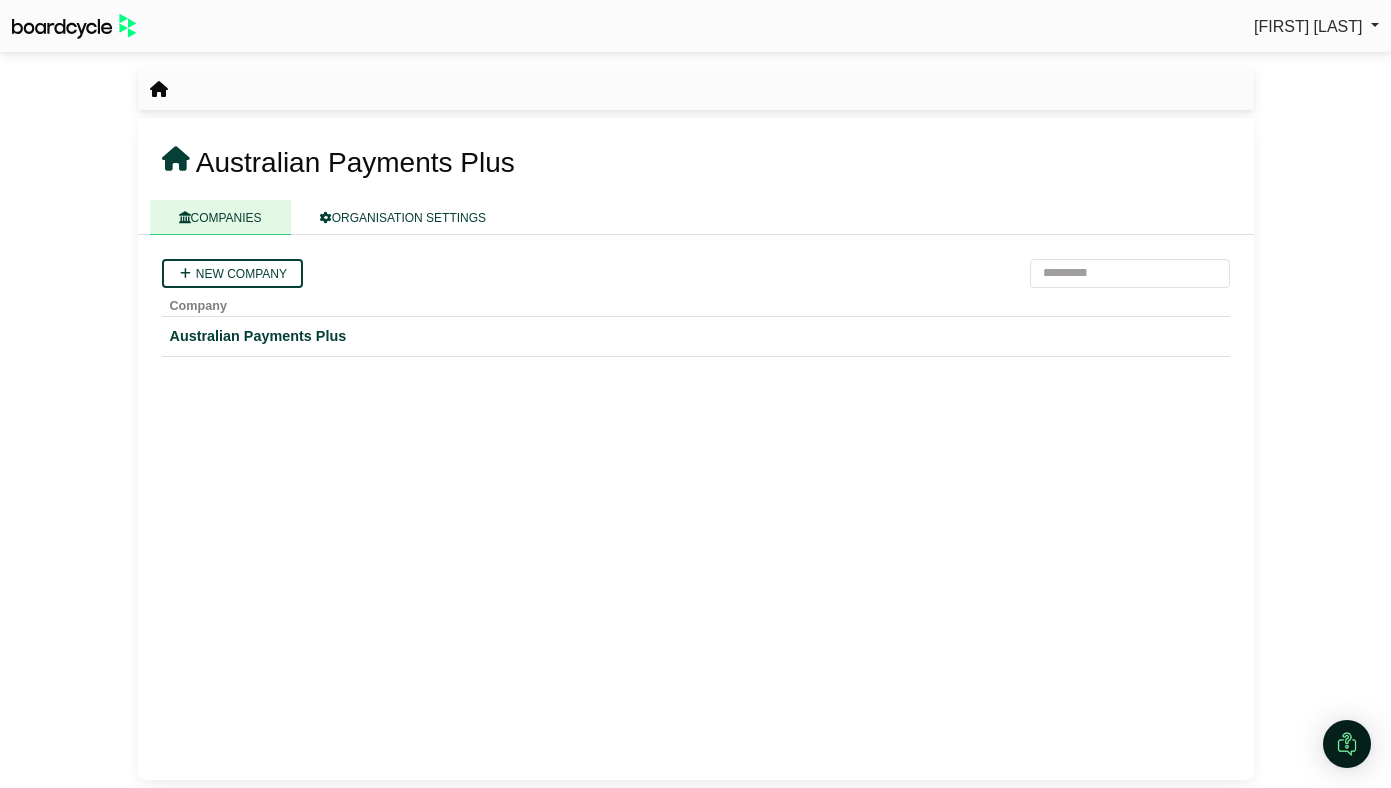 click on "[FIRST] [LAST]" at bounding box center [1308, 26] 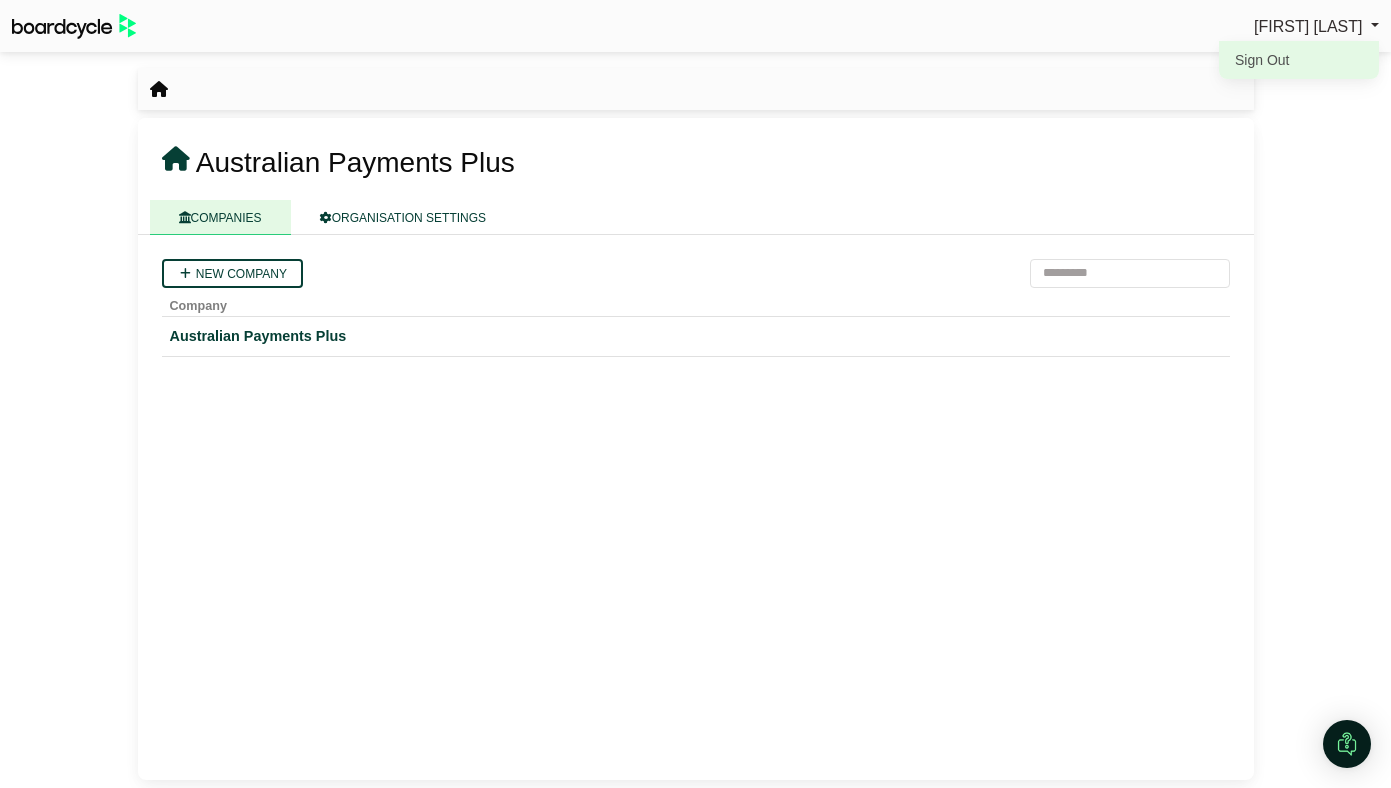 click on "Sign Out" at bounding box center [1299, 60] 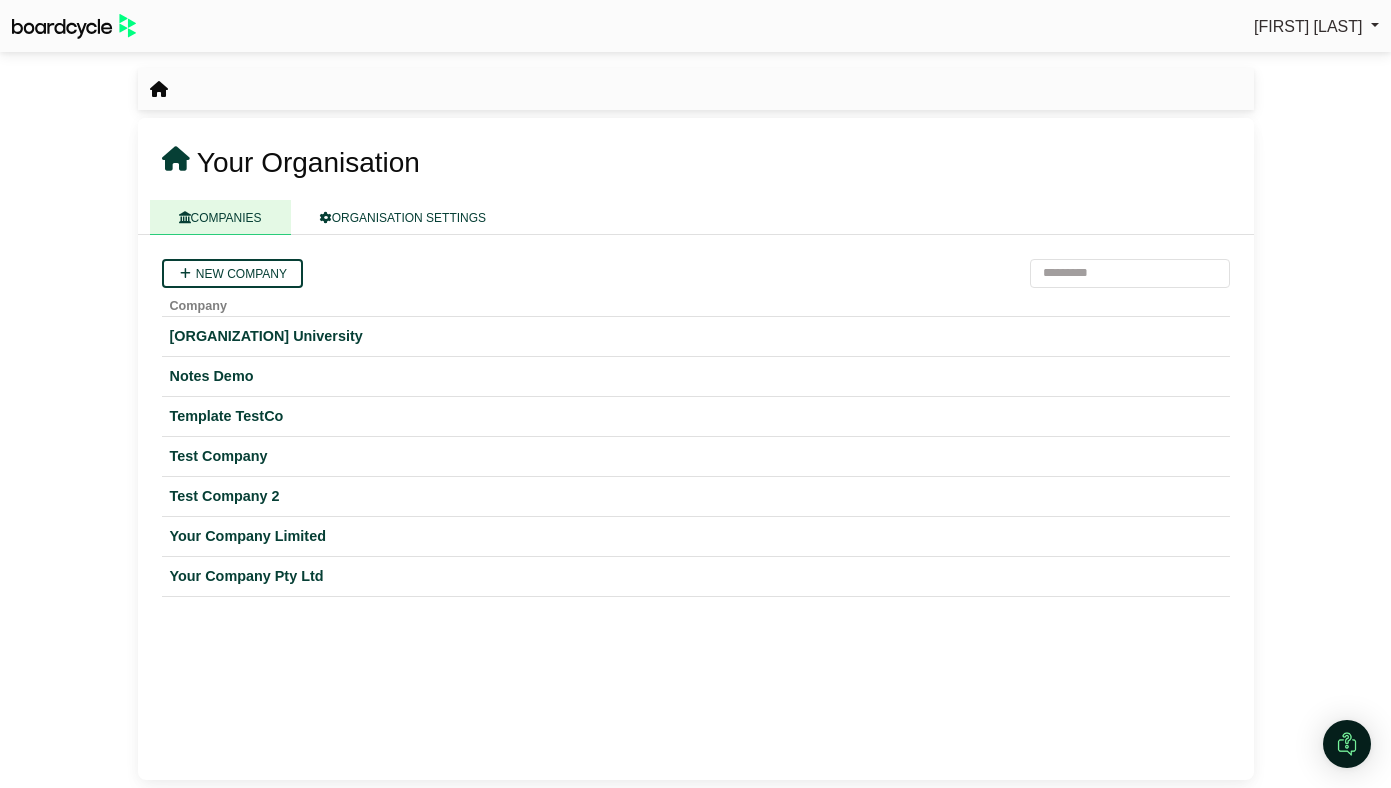 scroll, scrollTop: 0, scrollLeft: 0, axis: both 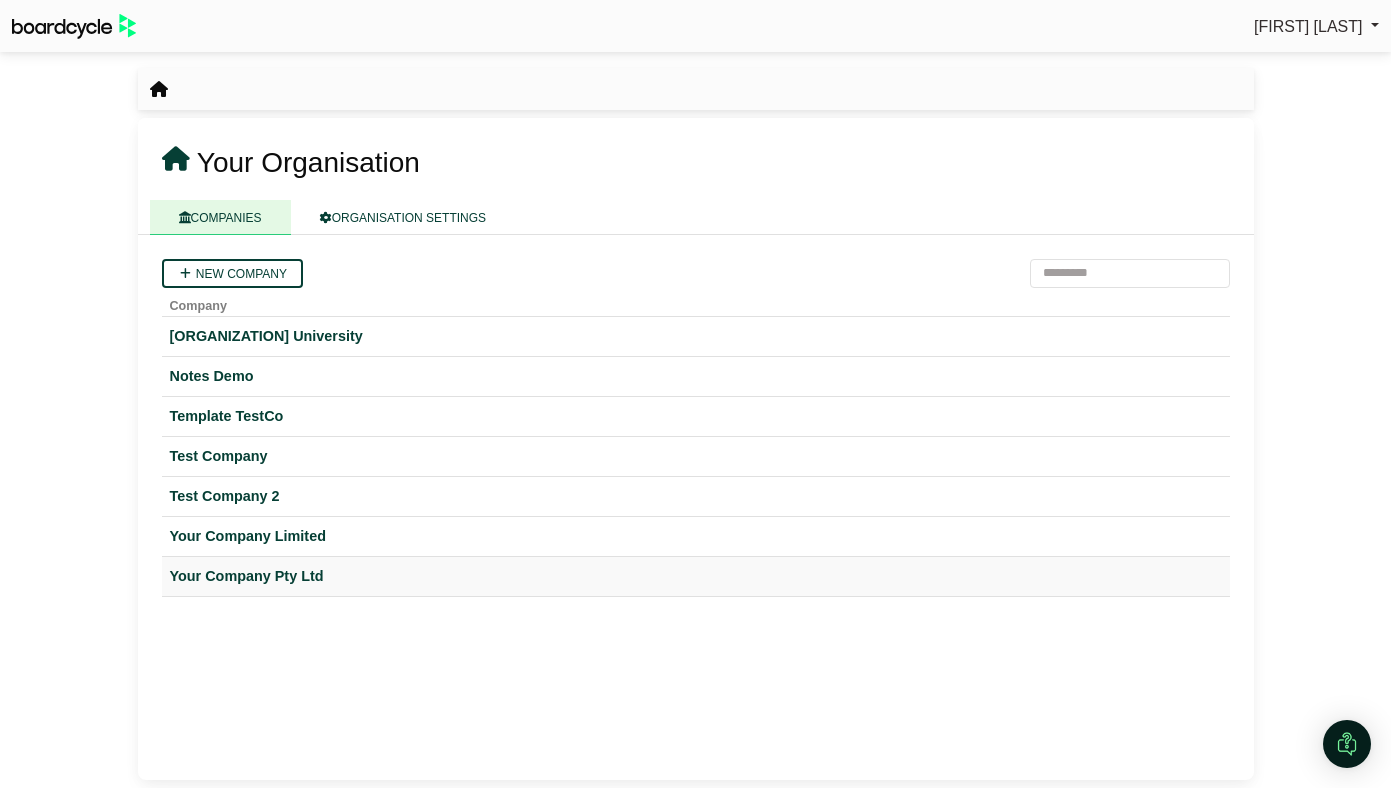 click on "Your Company Pty Ltd" at bounding box center (696, 576) 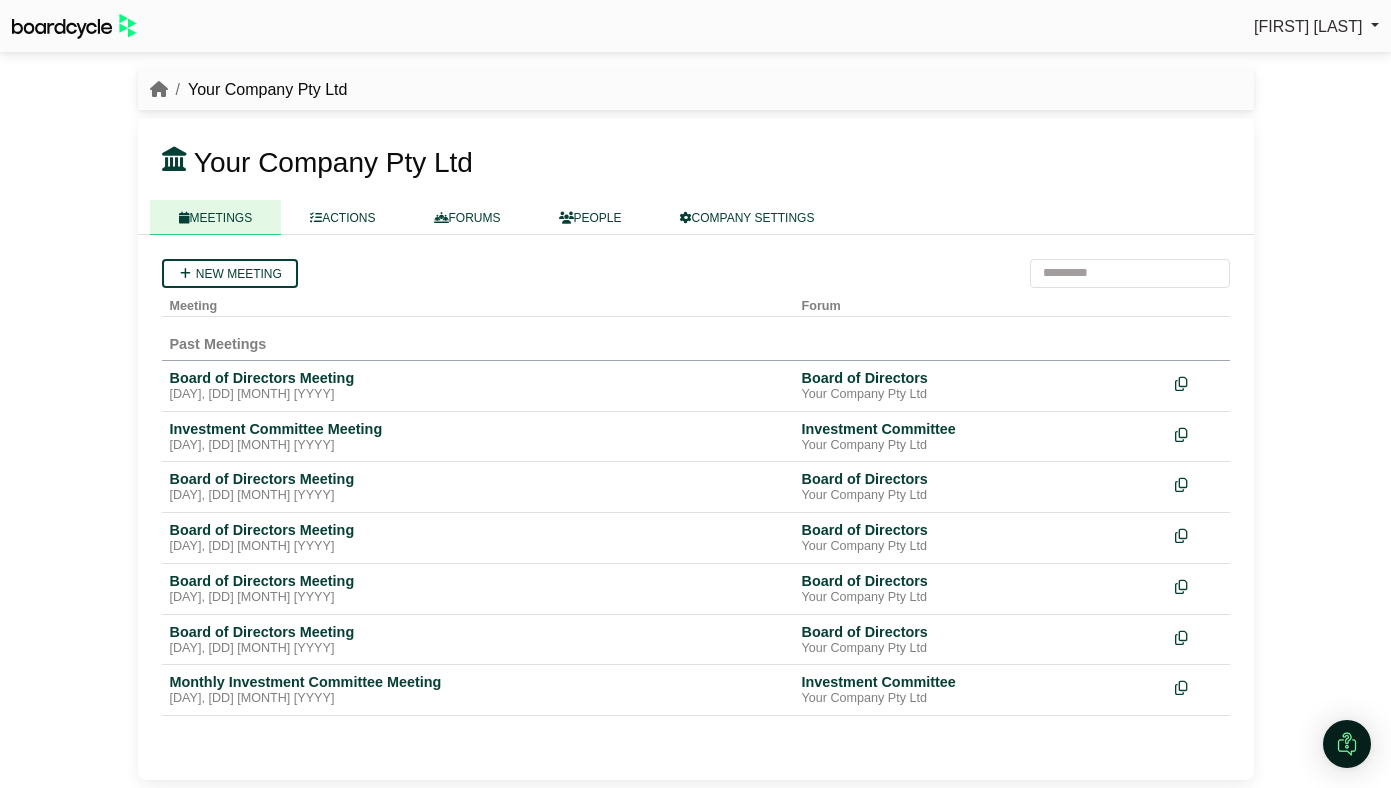 scroll, scrollTop: 0, scrollLeft: 0, axis: both 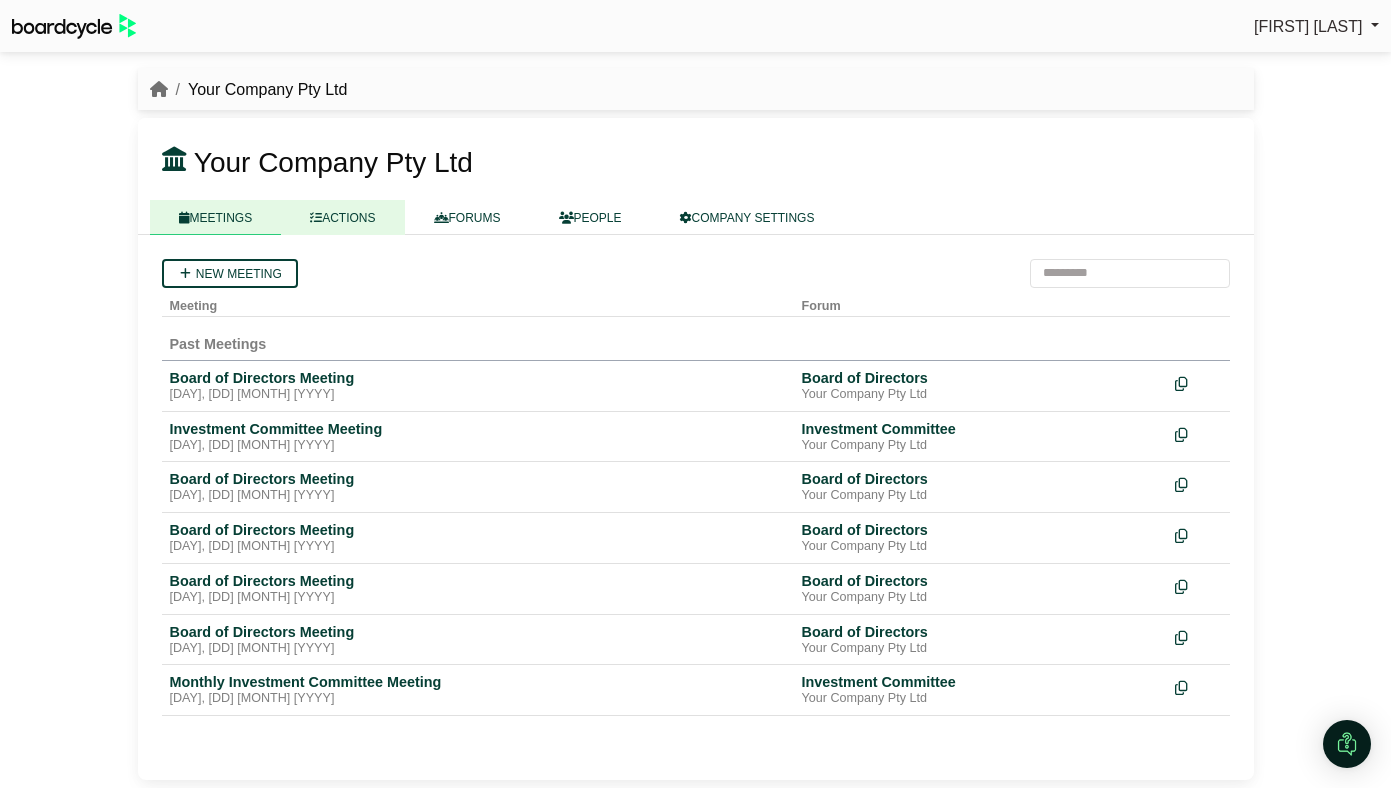 click on "ACTIONS" at bounding box center [342, 217] 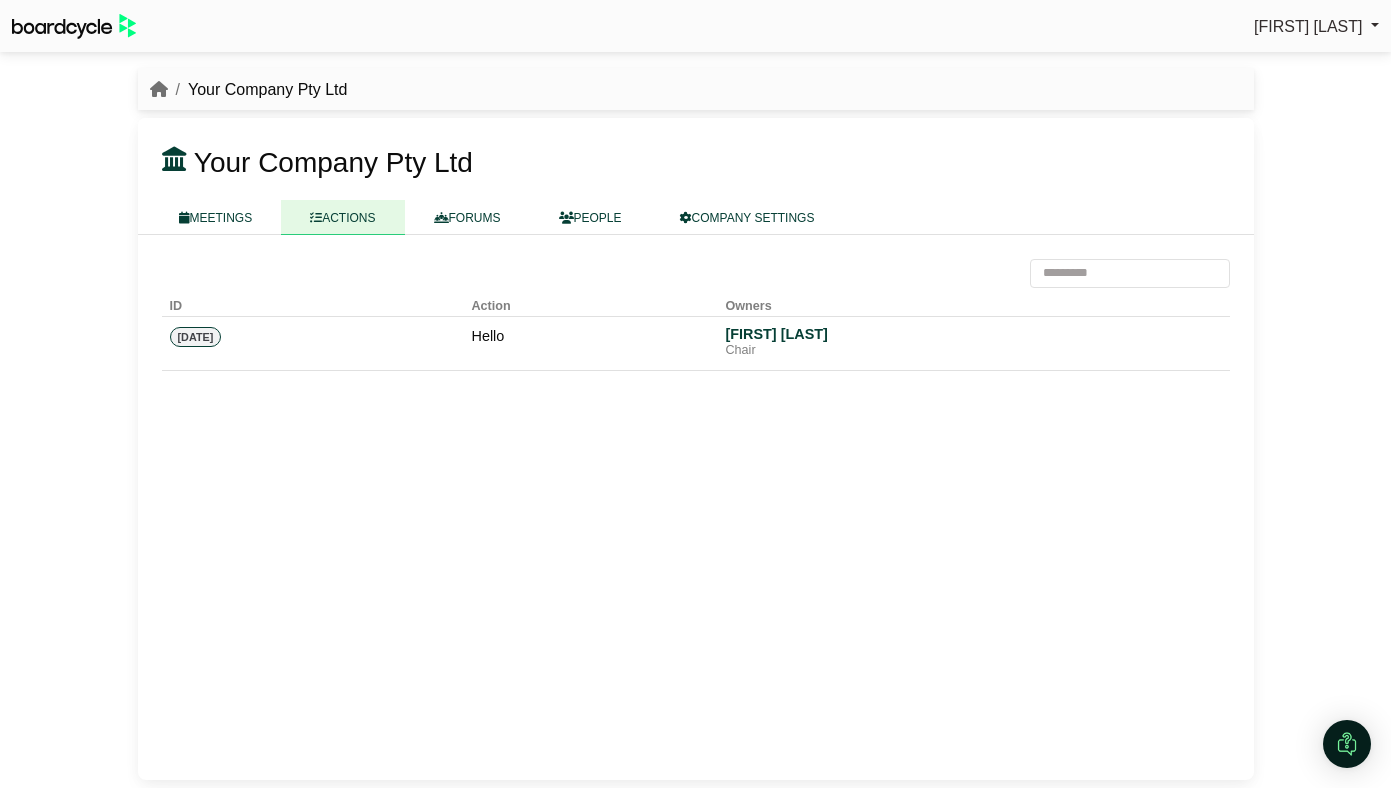 scroll, scrollTop: 0, scrollLeft: 0, axis: both 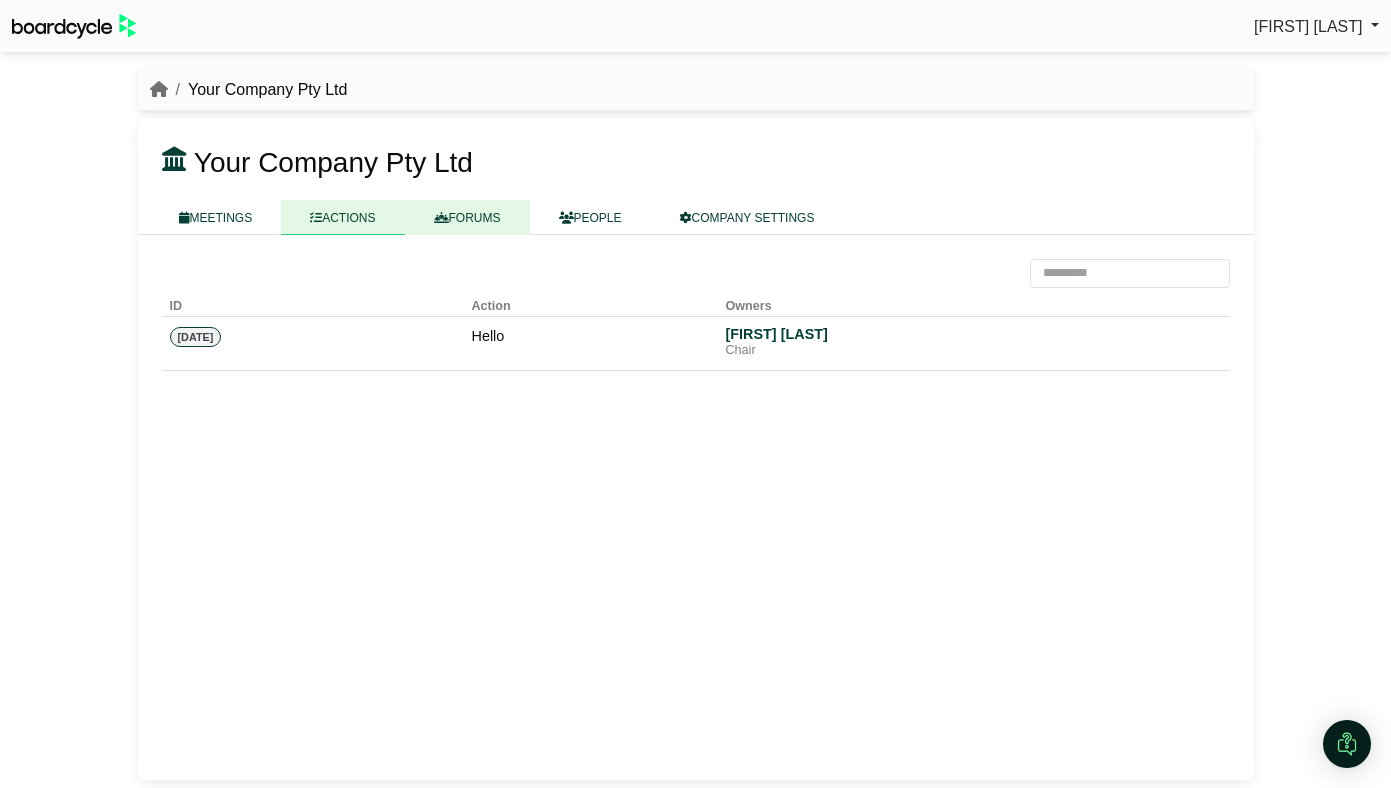 click on "FORUMS" at bounding box center [467, 217] 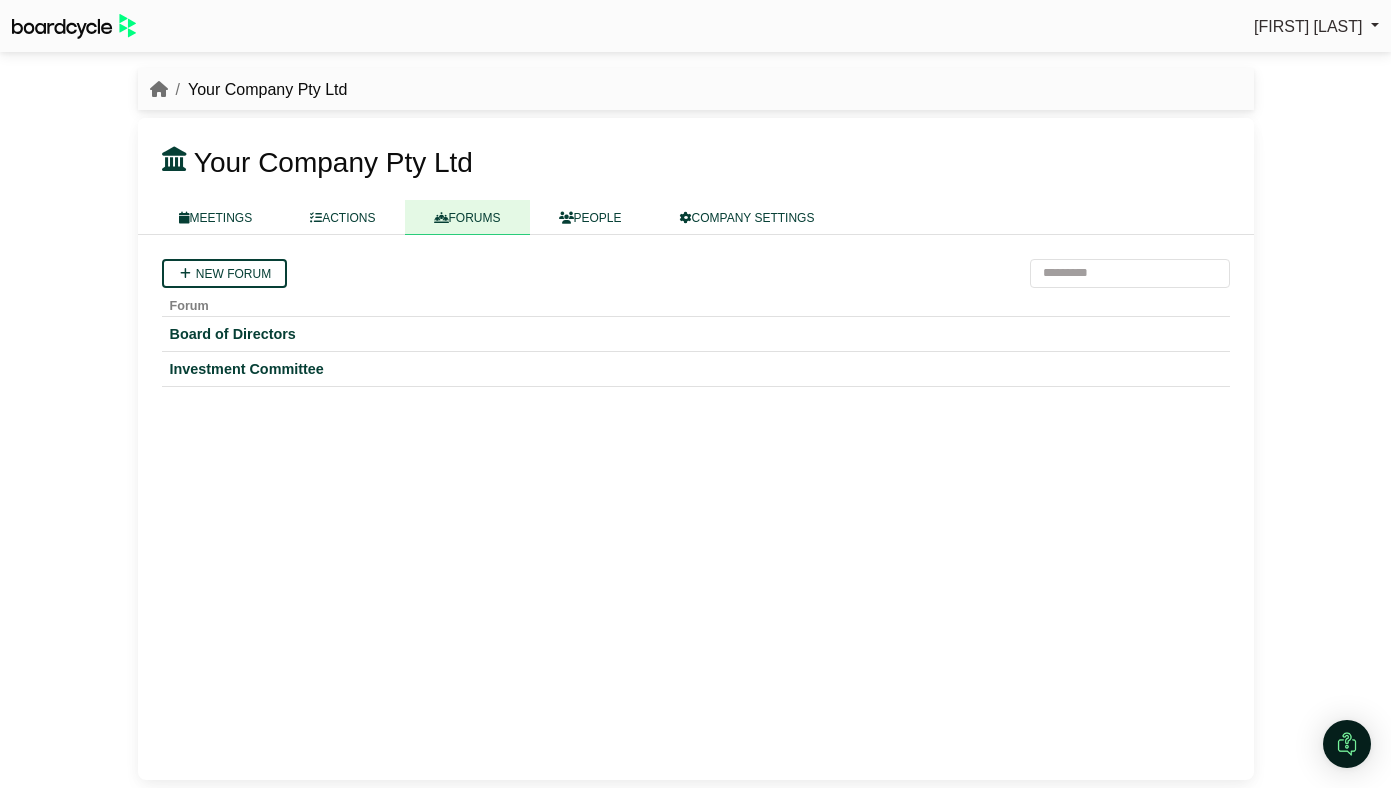 scroll, scrollTop: 0, scrollLeft: 0, axis: both 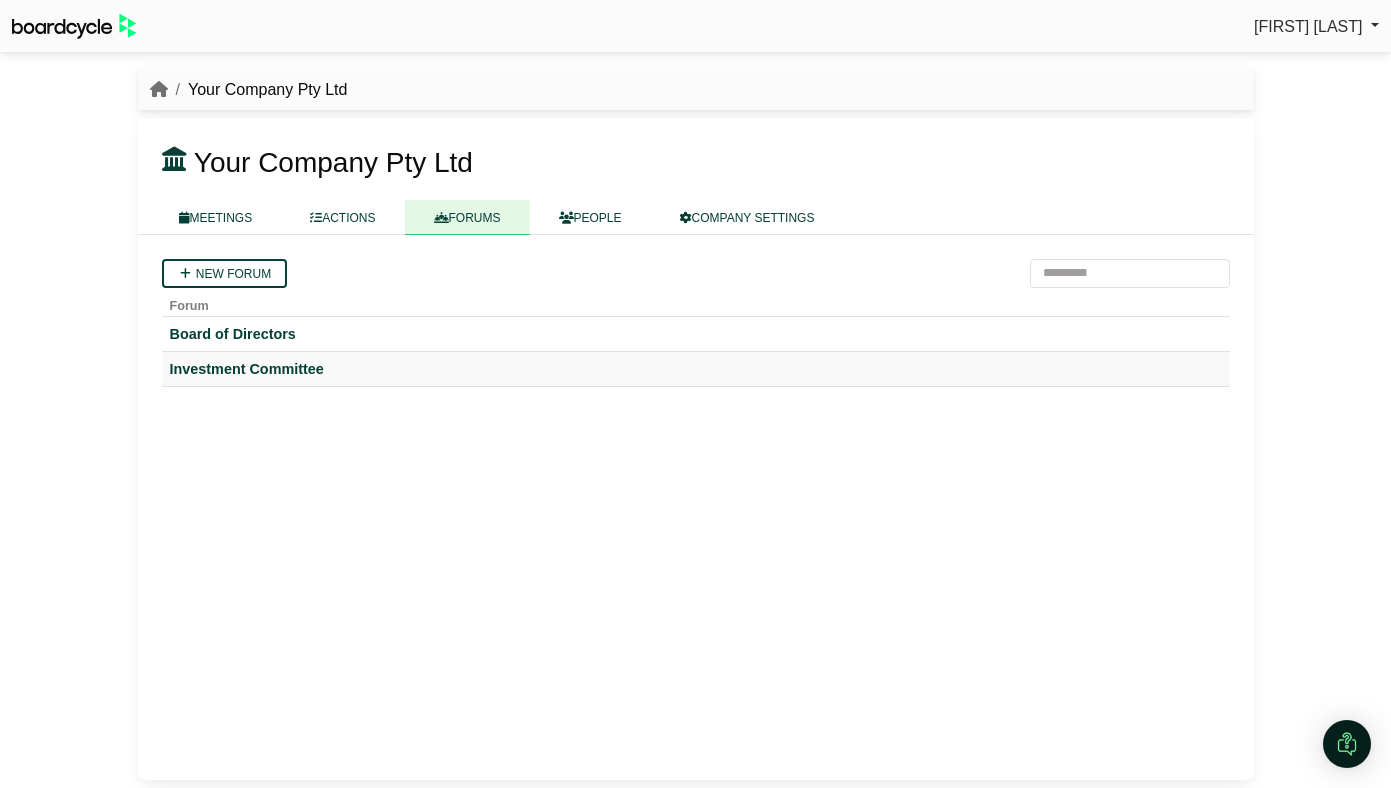 click on "Investment Committee" at bounding box center (696, 369) 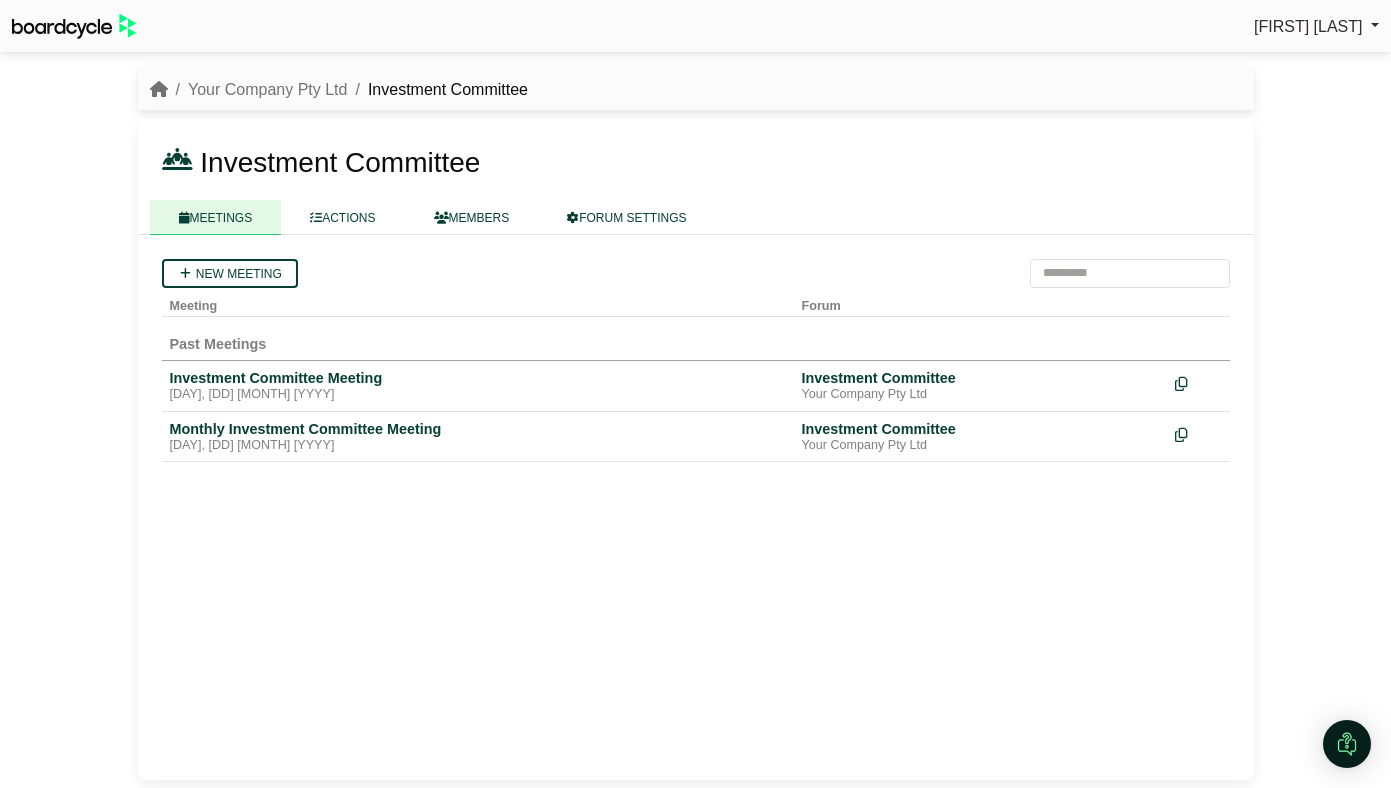 scroll, scrollTop: 0, scrollLeft: 0, axis: both 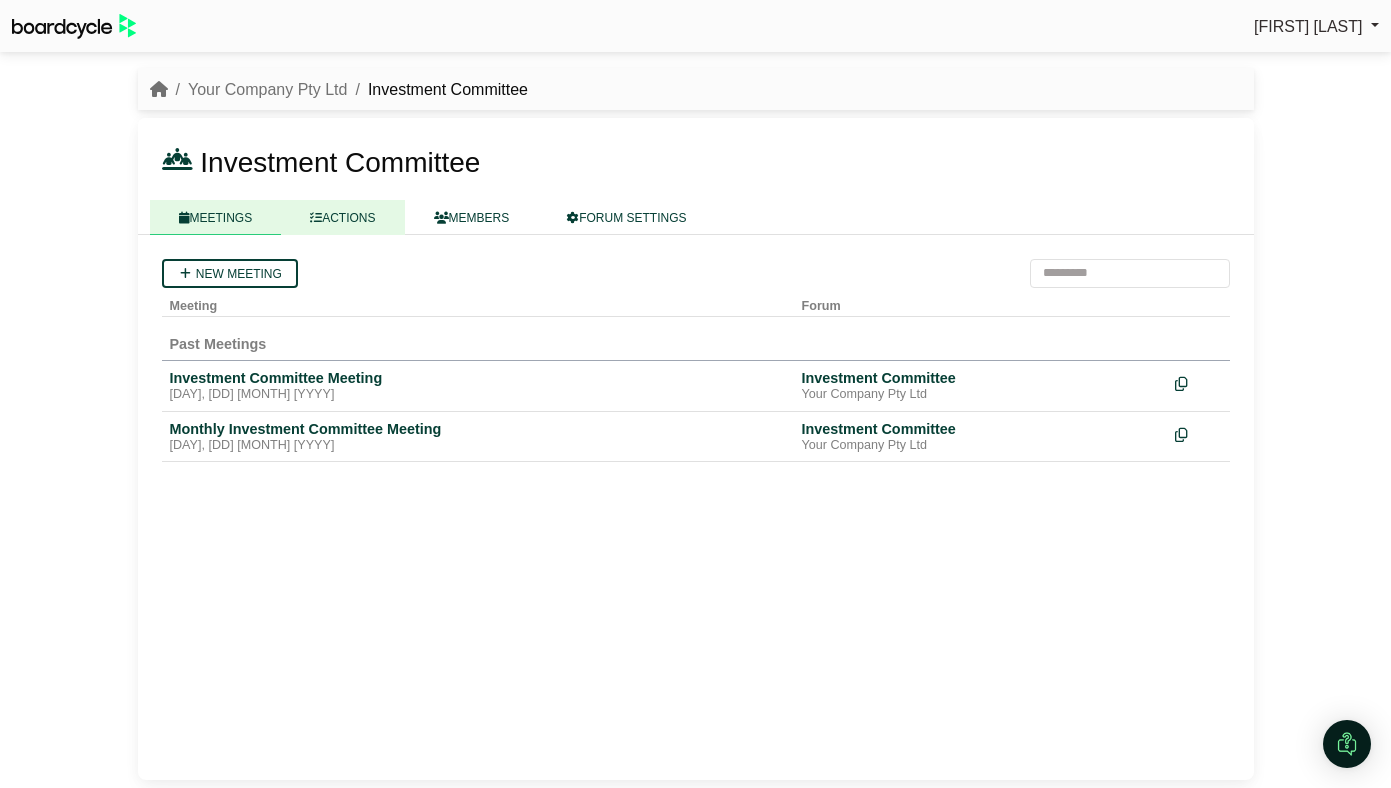 click on "ACTIONS" at bounding box center (342, 217) 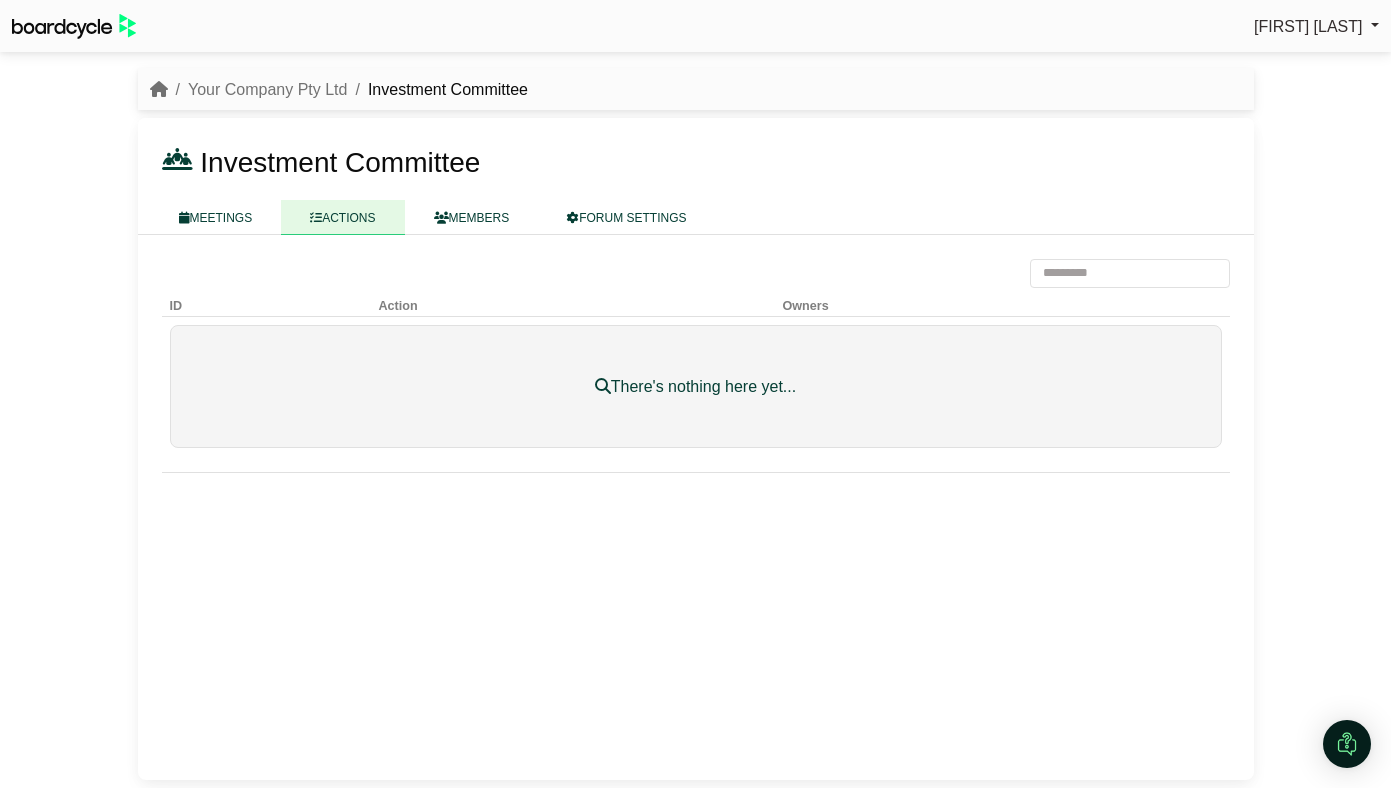 scroll, scrollTop: 0, scrollLeft: 0, axis: both 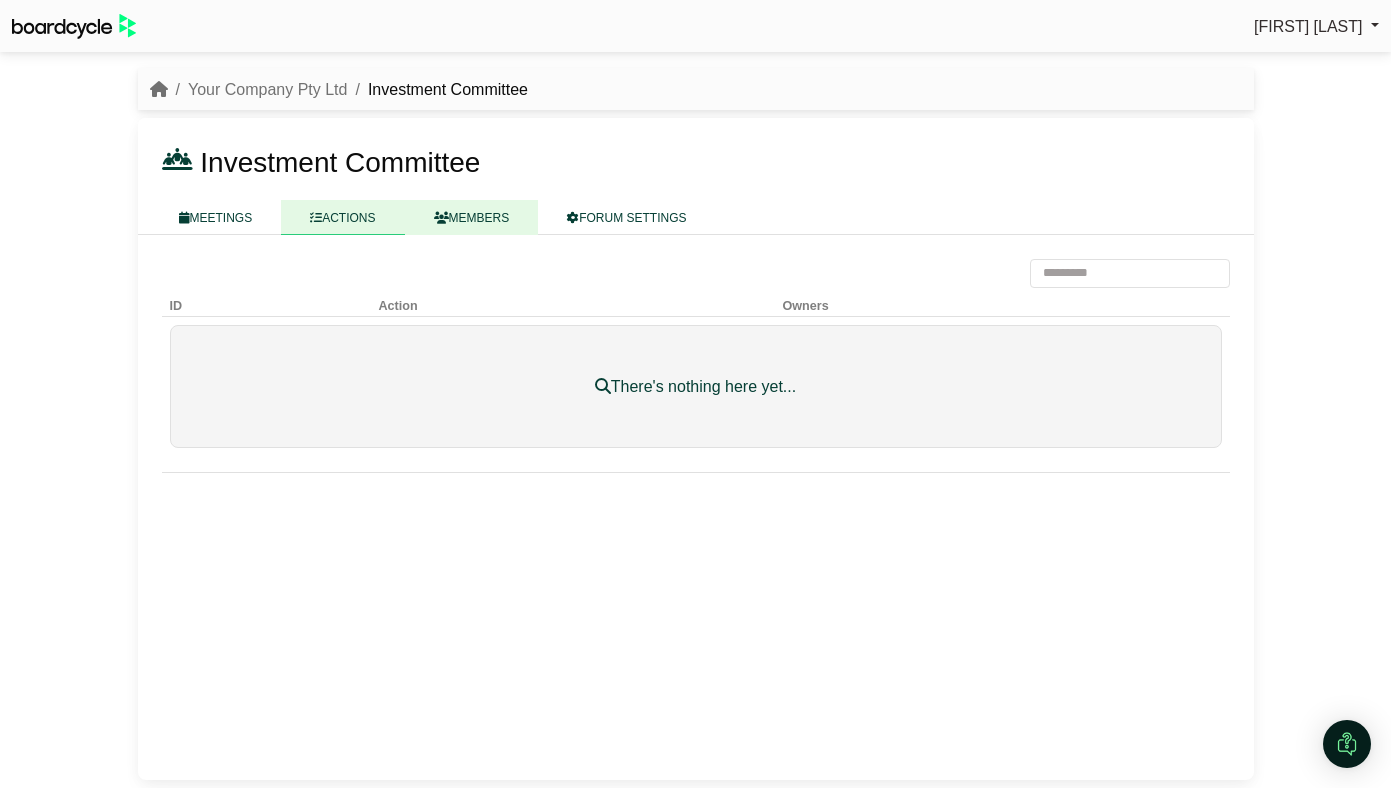 click on "MEMBERS" at bounding box center [472, 217] 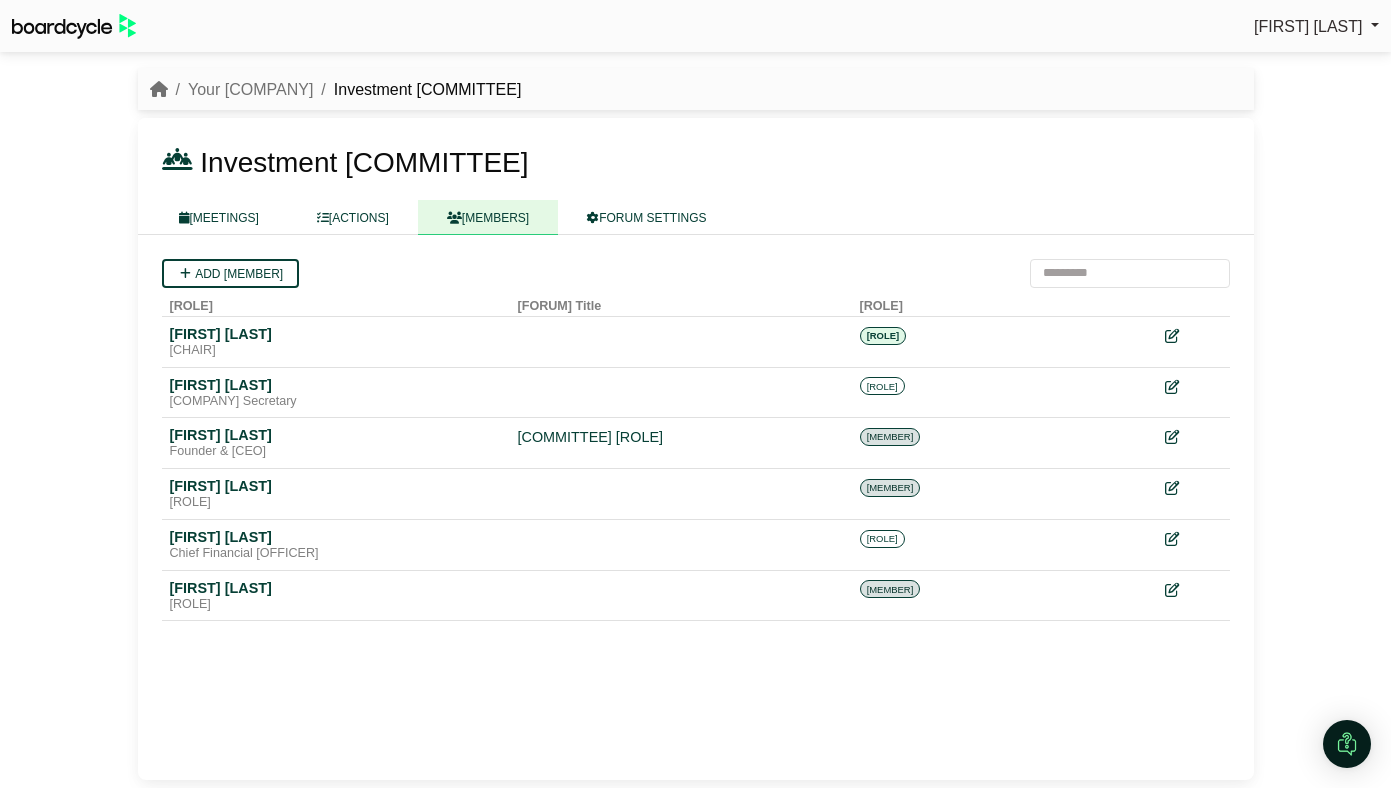 scroll, scrollTop: 0, scrollLeft: 0, axis: both 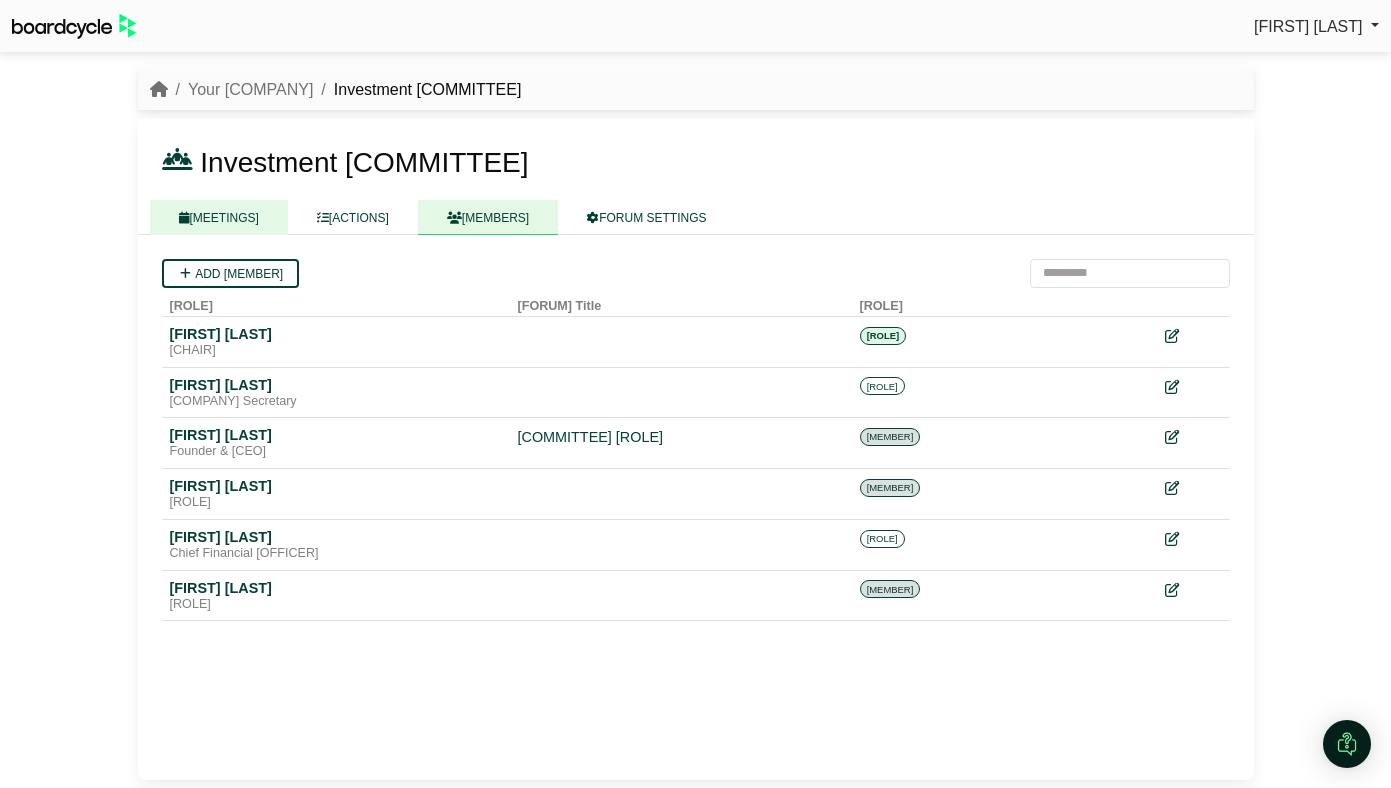 click on "MEETINGS" at bounding box center (219, 217) 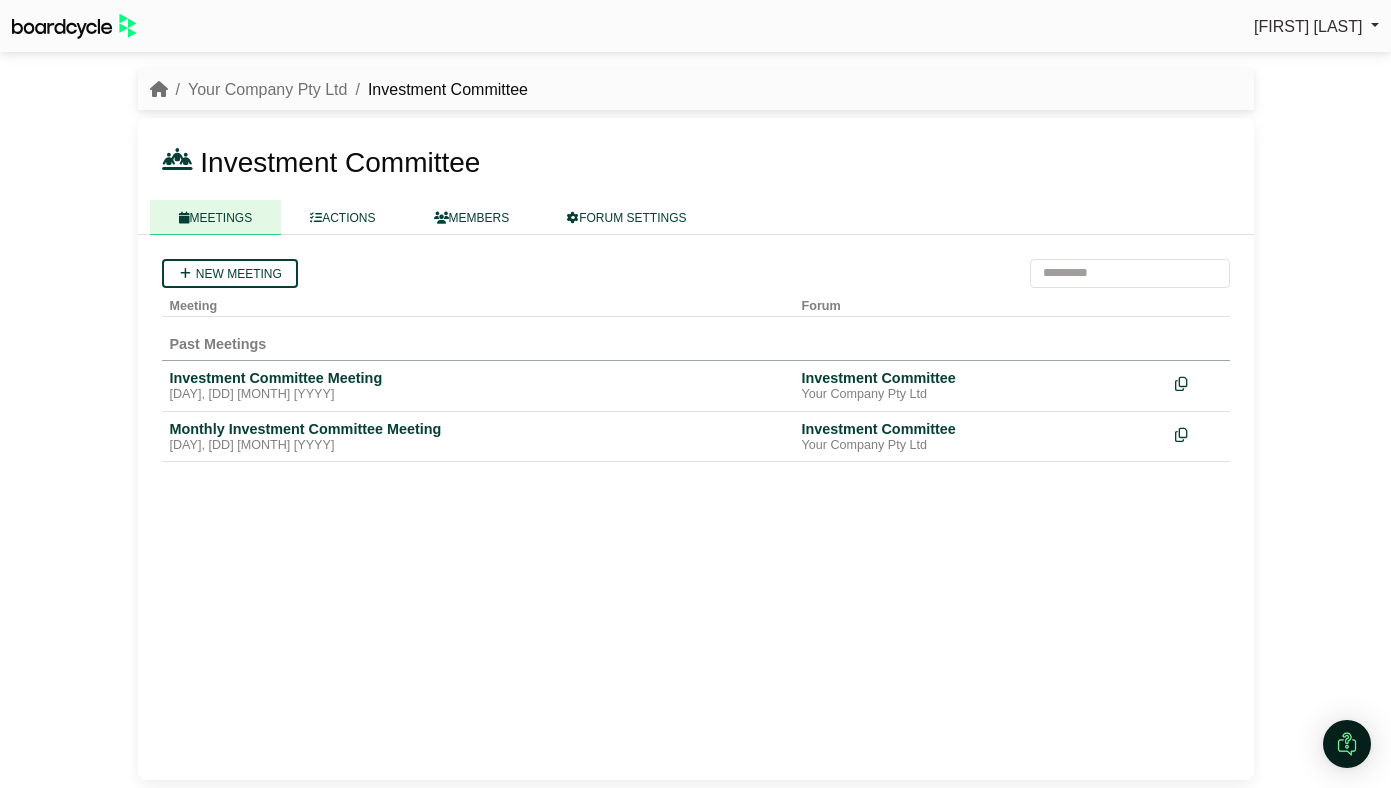 scroll, scrollTop: 0, scrollLeft: 0, axis: both 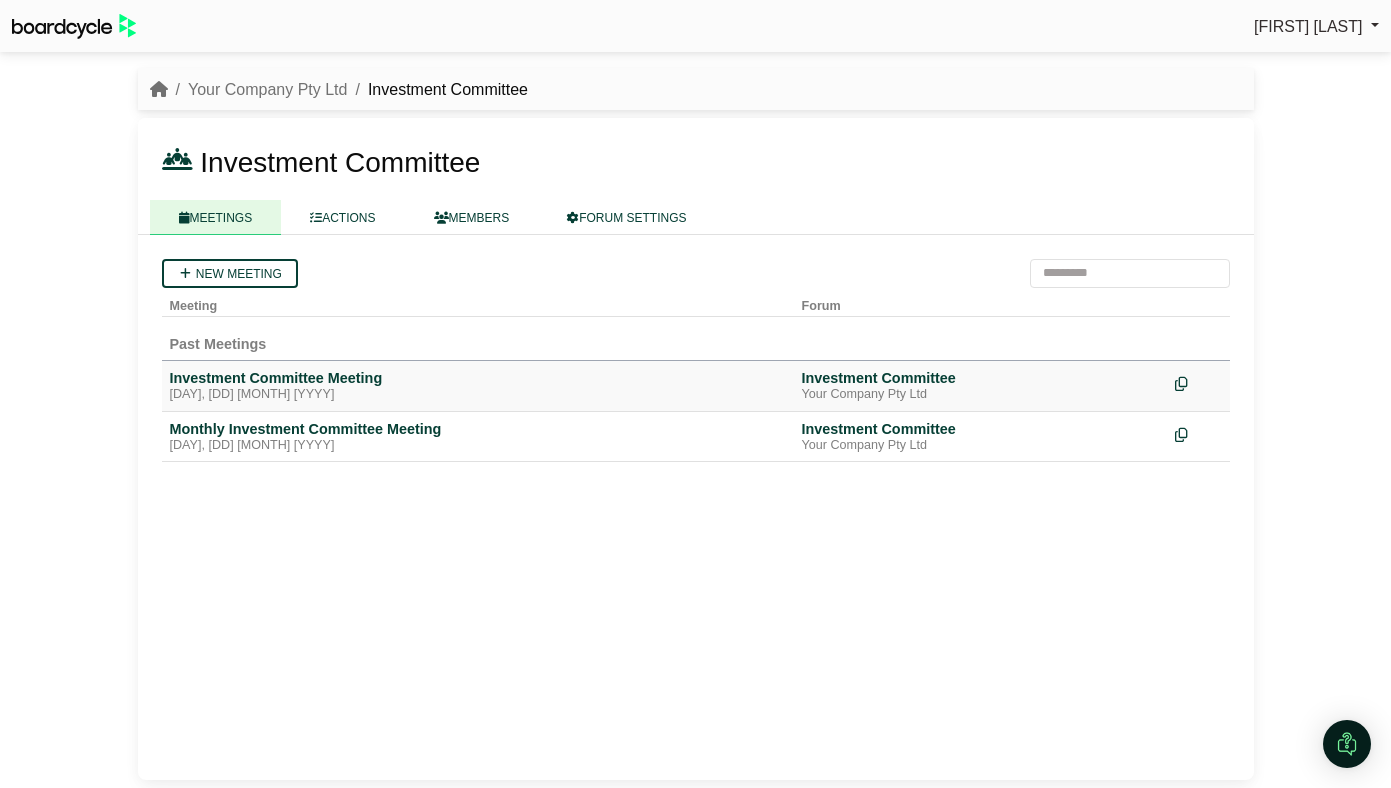 click on "Investment Committee Meeting" at bounding box center (478, 378) 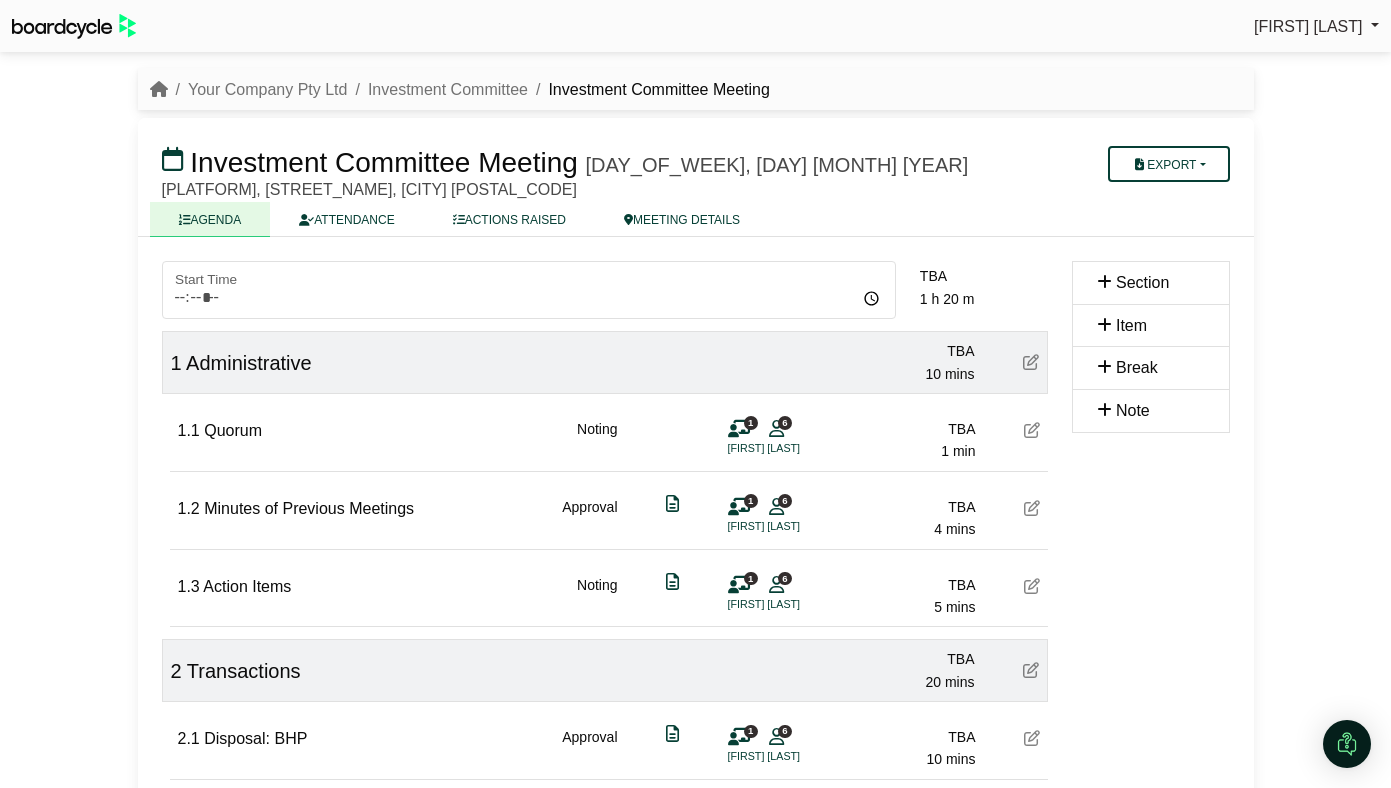 scroll, scrollTop: 0, scrollLeft: 0, axis: both 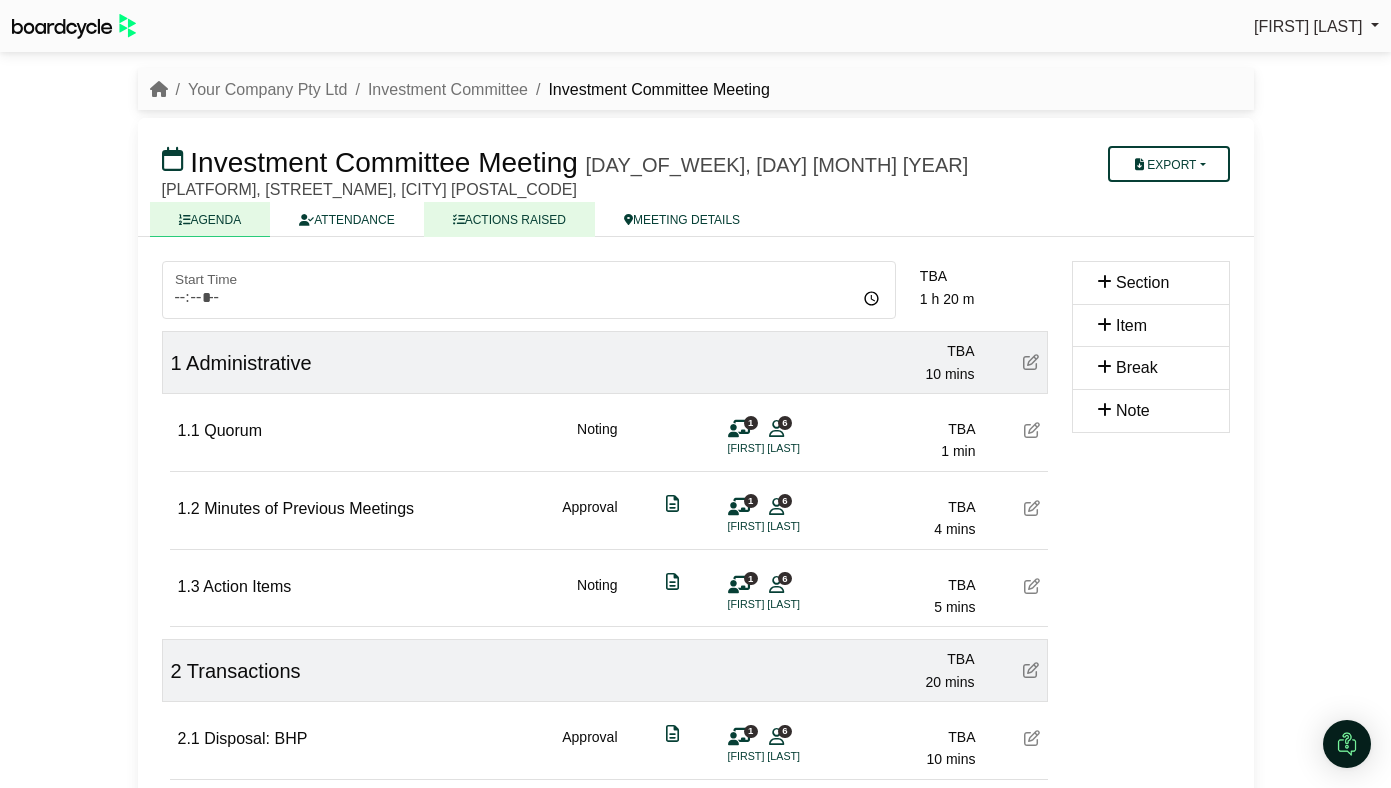 click on "ACTIONS RAISED" at bounding box center (509, 219) 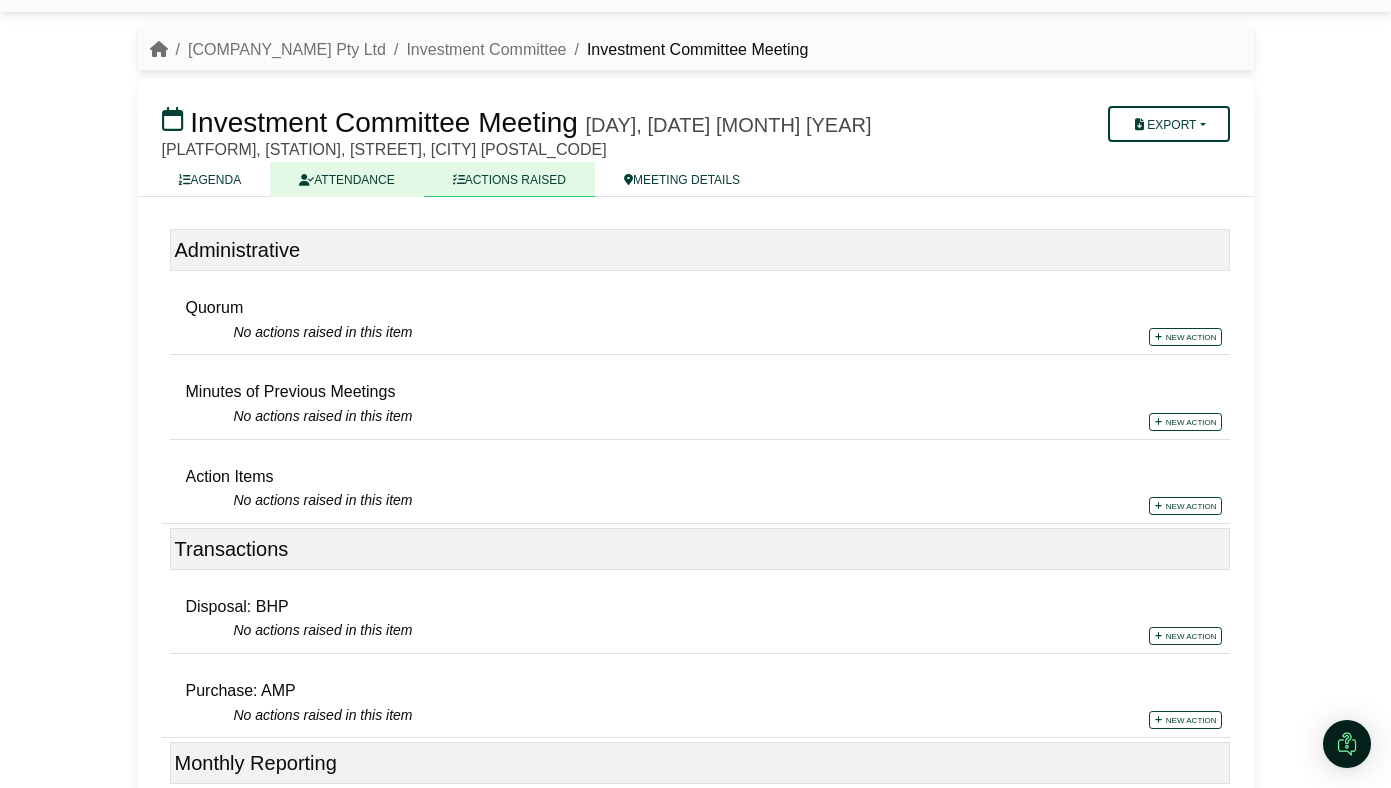 scroll, scrollTop: 0, scrollLeft: 0, axis: both 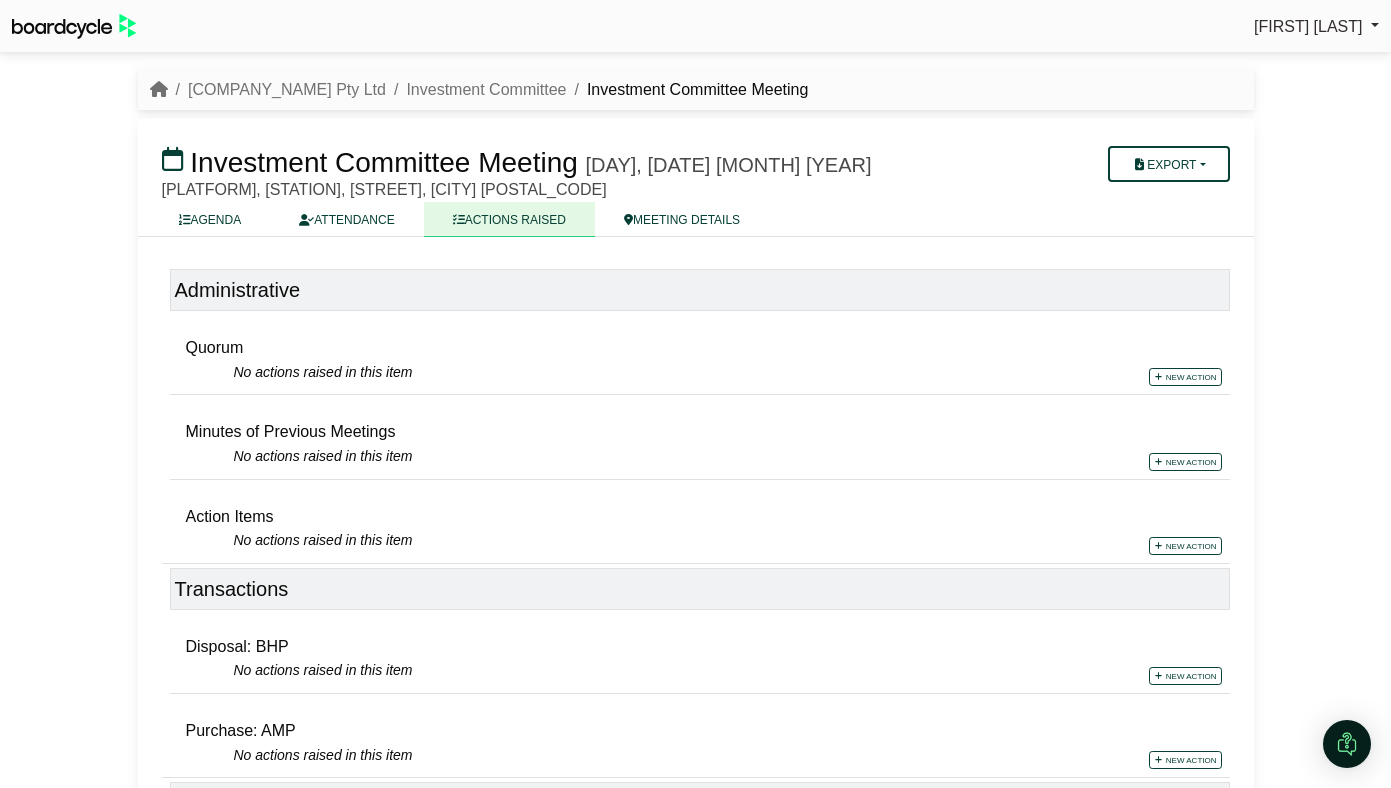 click on "Your Company Pty Ltd
Investment Committee
Investment Committee Meeting" at bounding box center (696, 89) 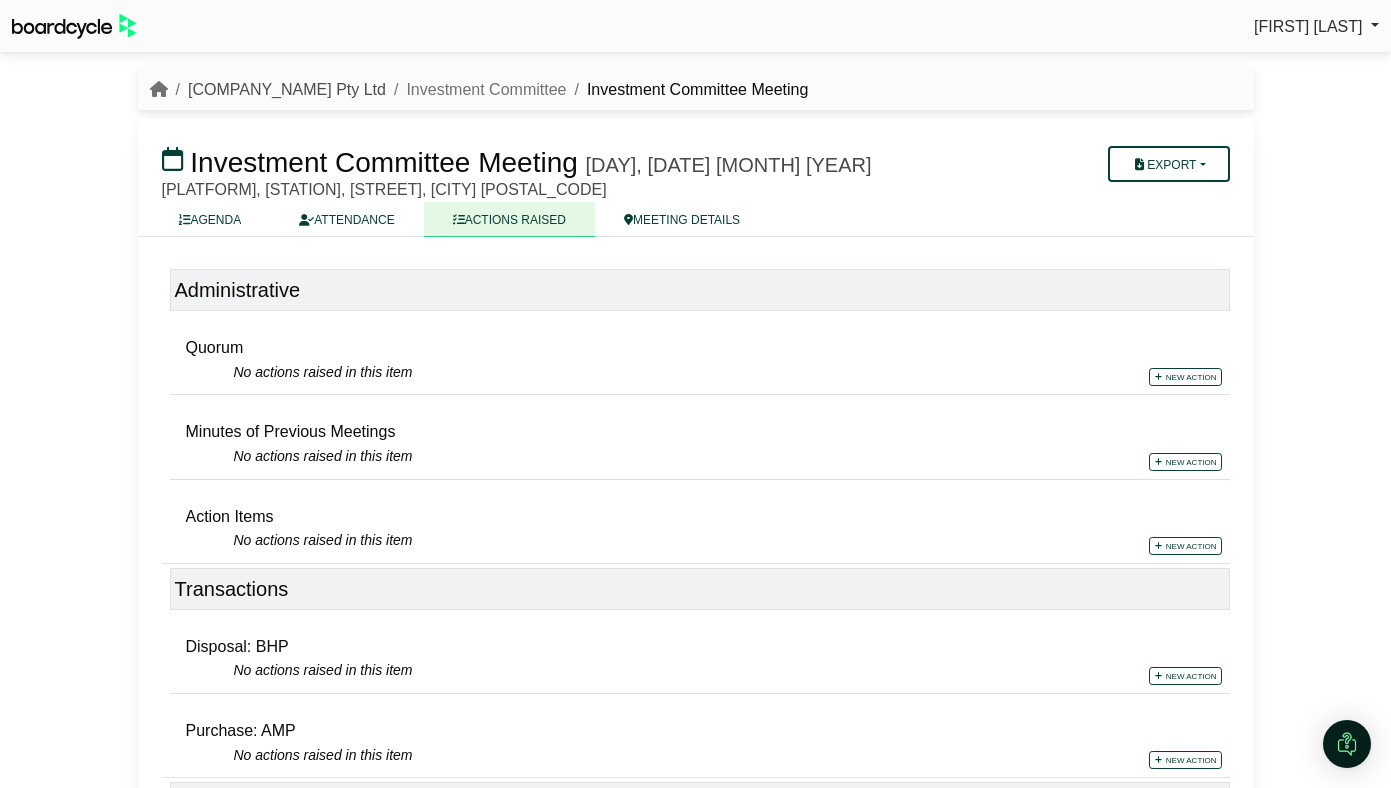 click on "Your Company Pty Ltd" at bounding box center [287, 89] 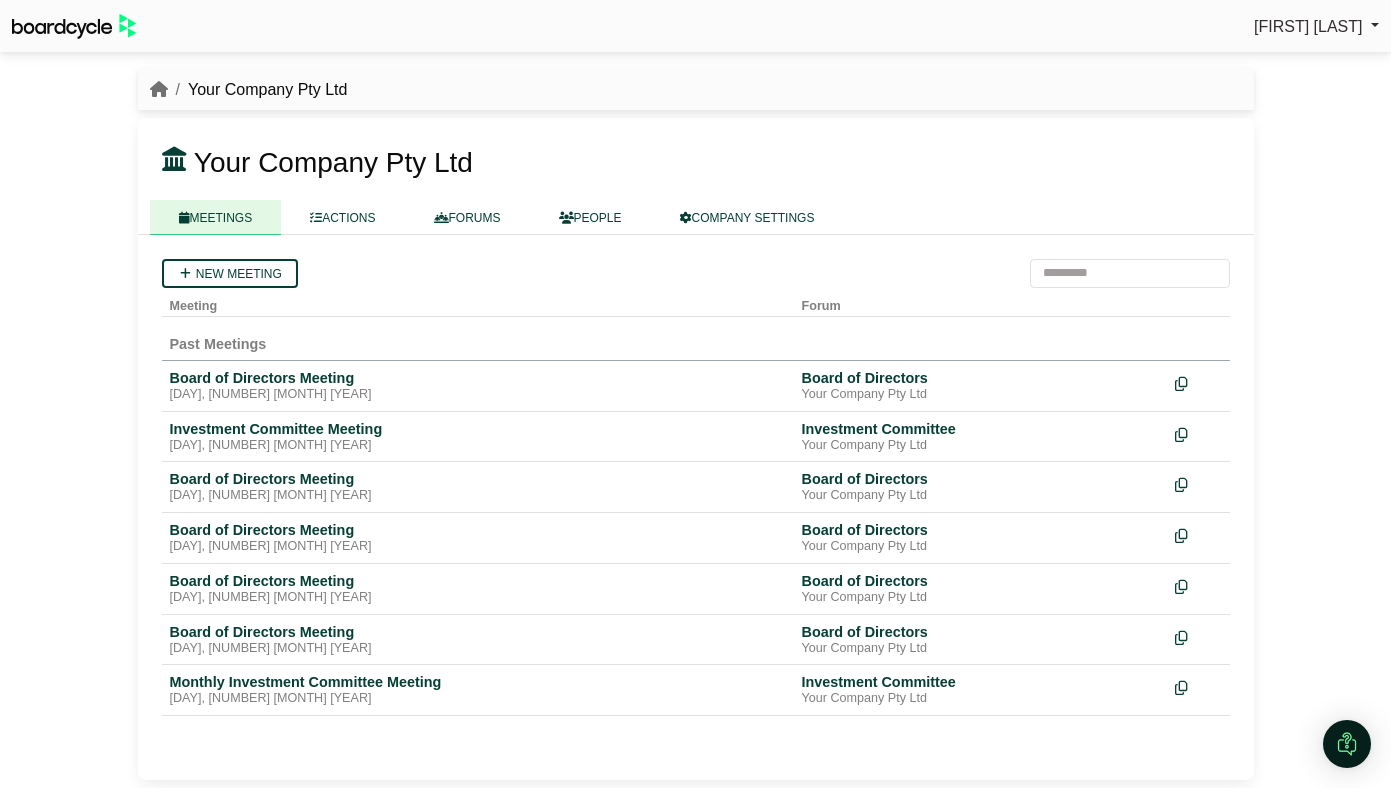 scroll, scrollTop: 0, scrollLeft: 0, axis: both 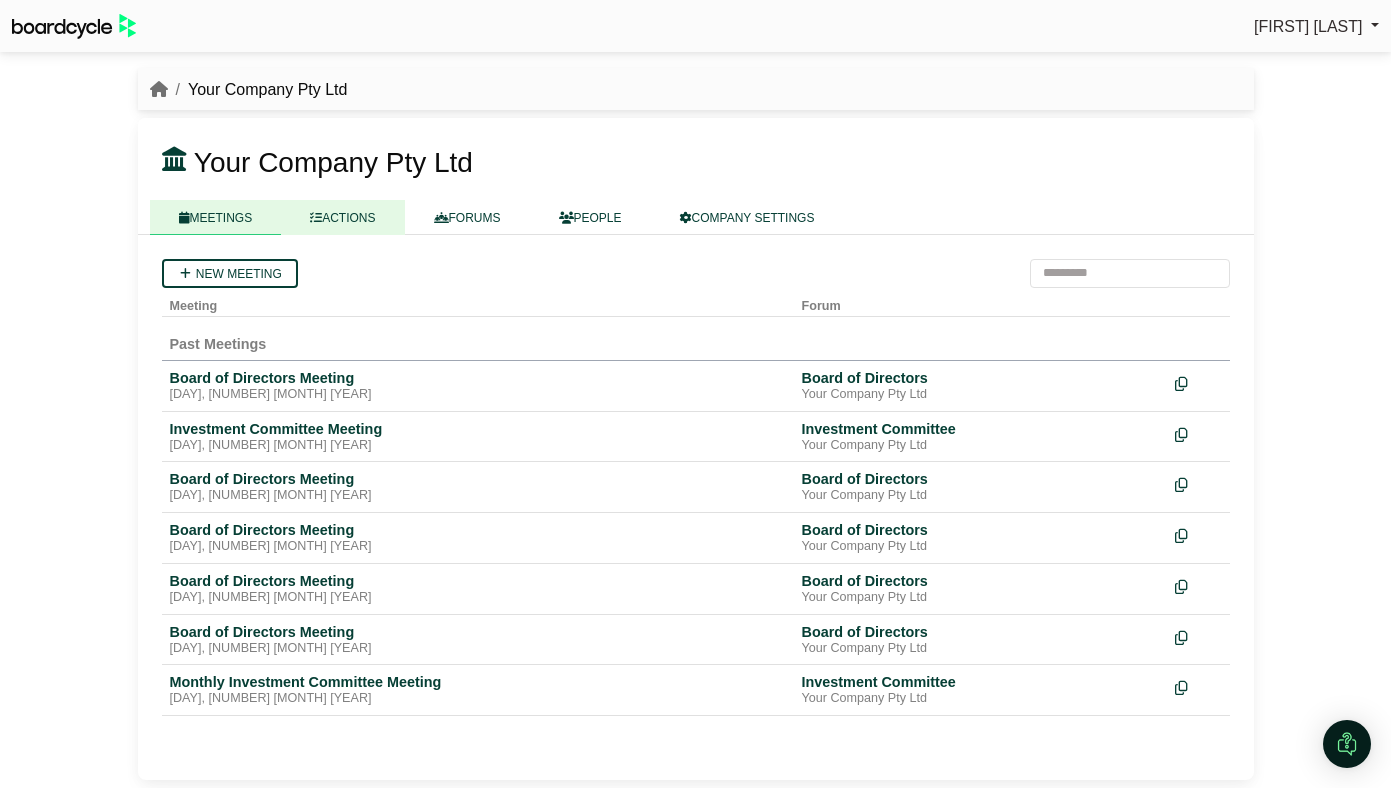 click on "ACTIONS" at bounding box center [342, 217] 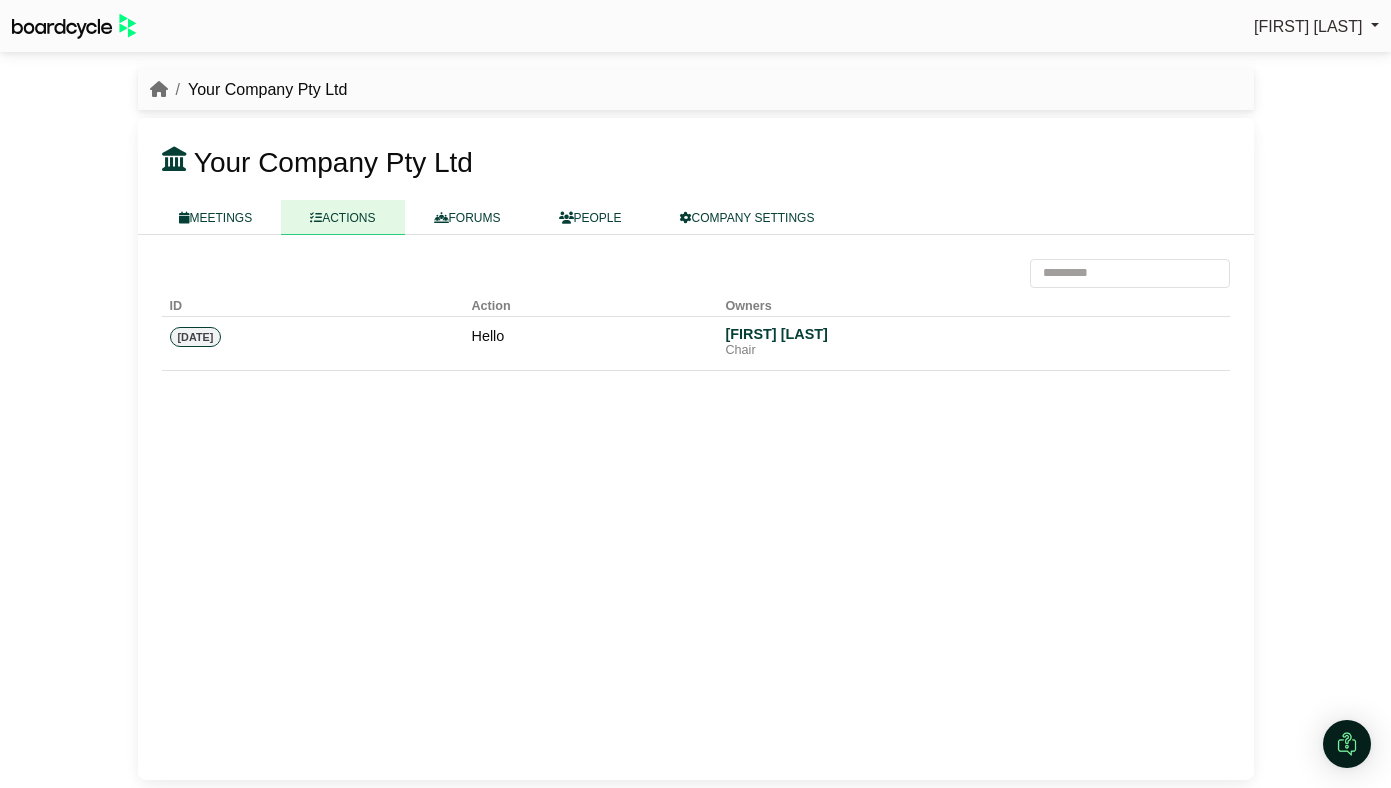 scroll, scrollTop: 0, scrollLeft: 0, axis: both 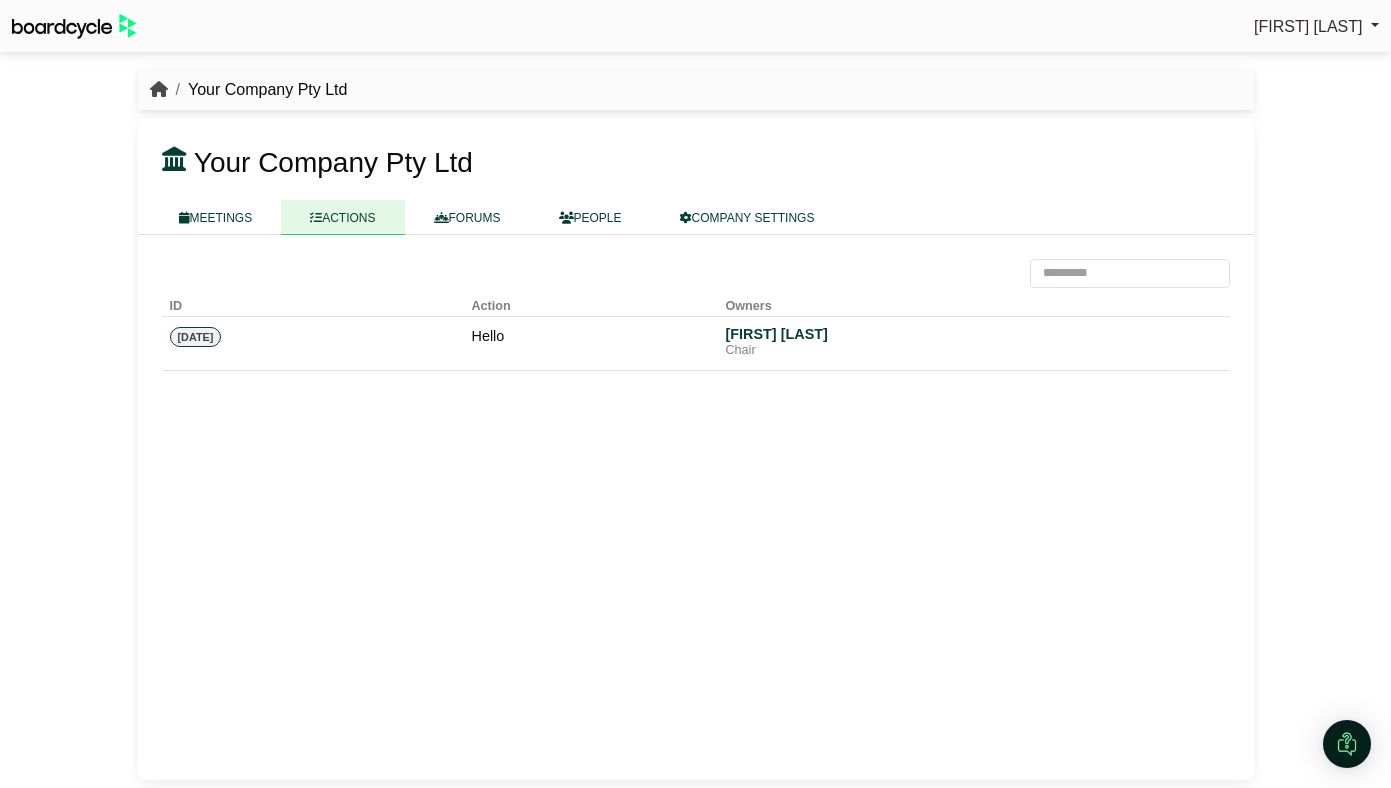 click at bounding box center (159, 89) 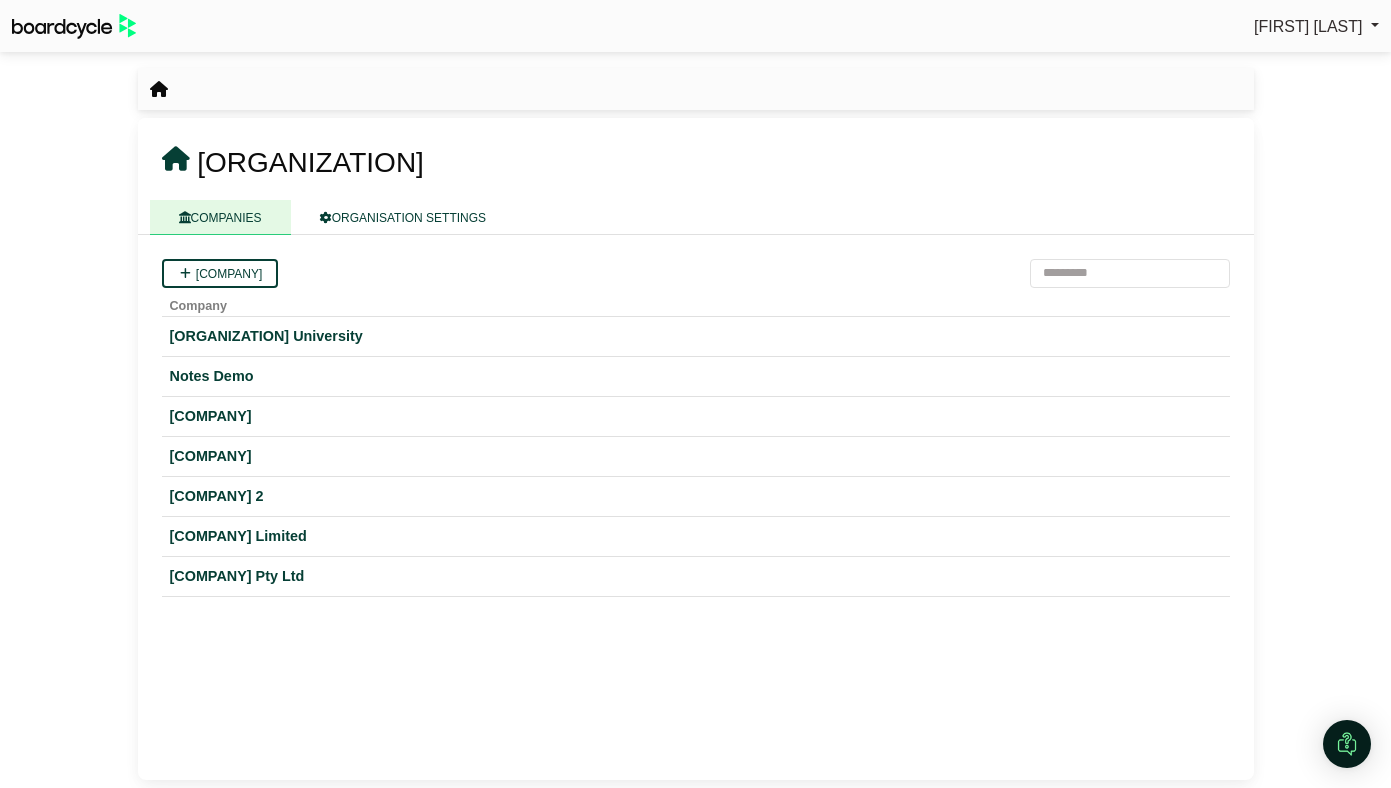 scroll, scrollTop: 0, scrollLeft: 0, axis: both 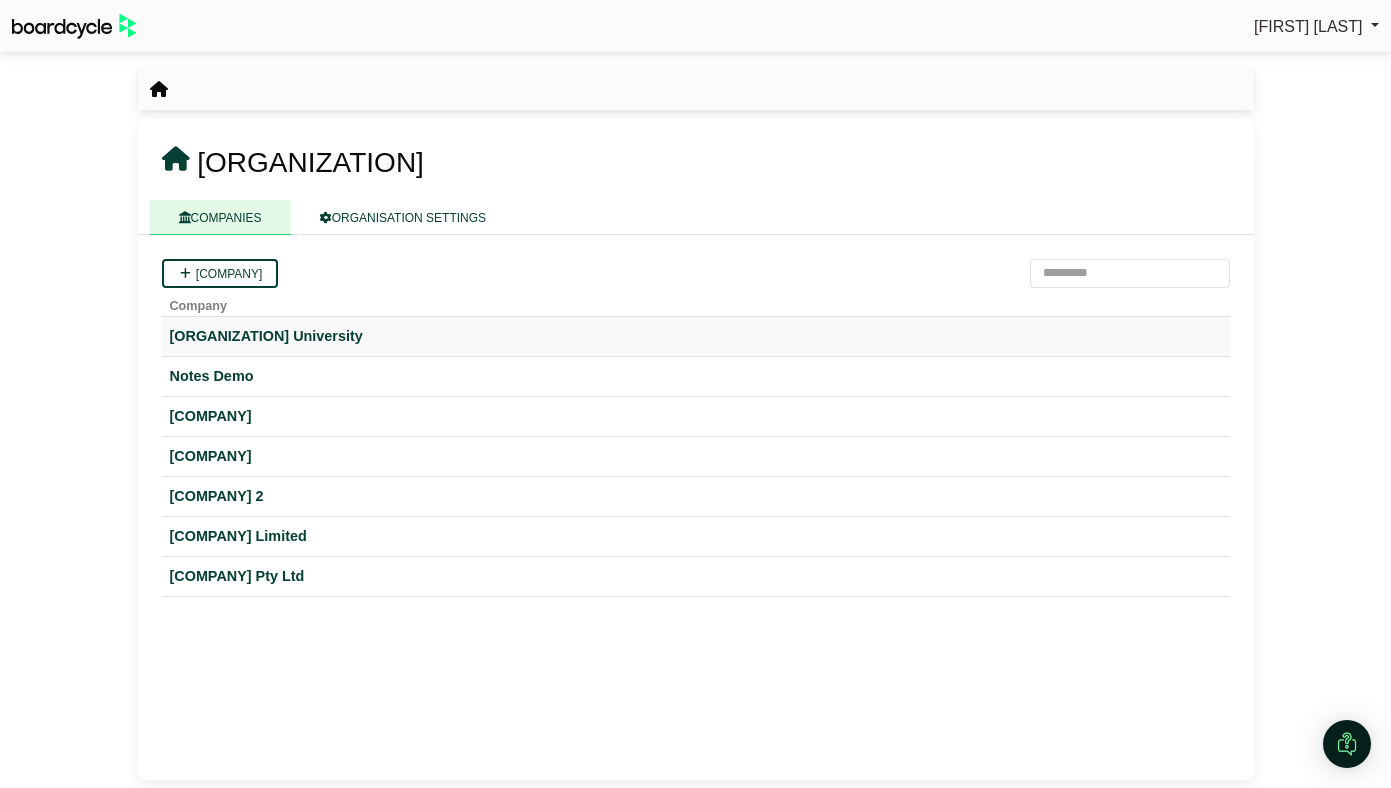 click on "Hogwarts University" at bounding box center [696, 336] 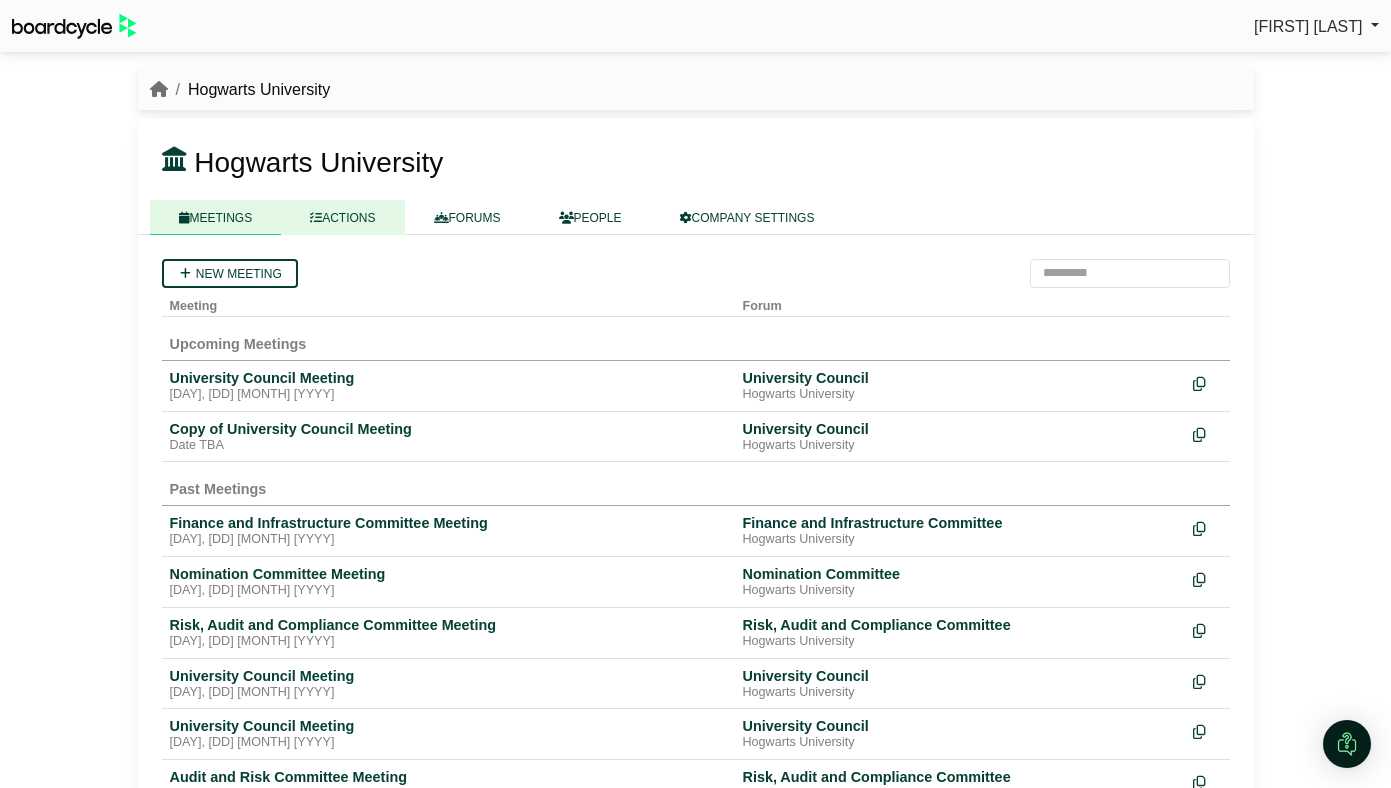 scroll, scrollTop: 0, scrollLeft: 0, axis: both 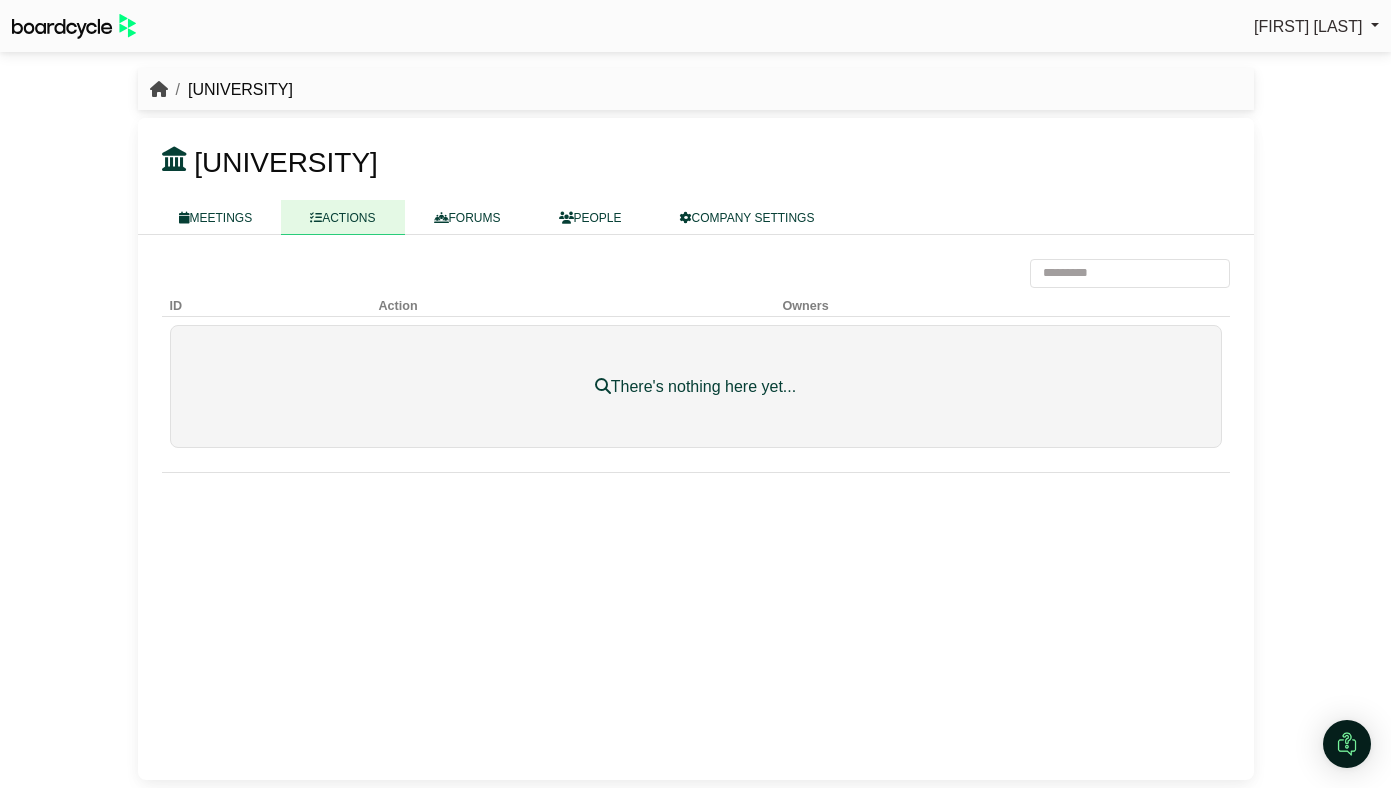 click at bounding box center (159, 89) 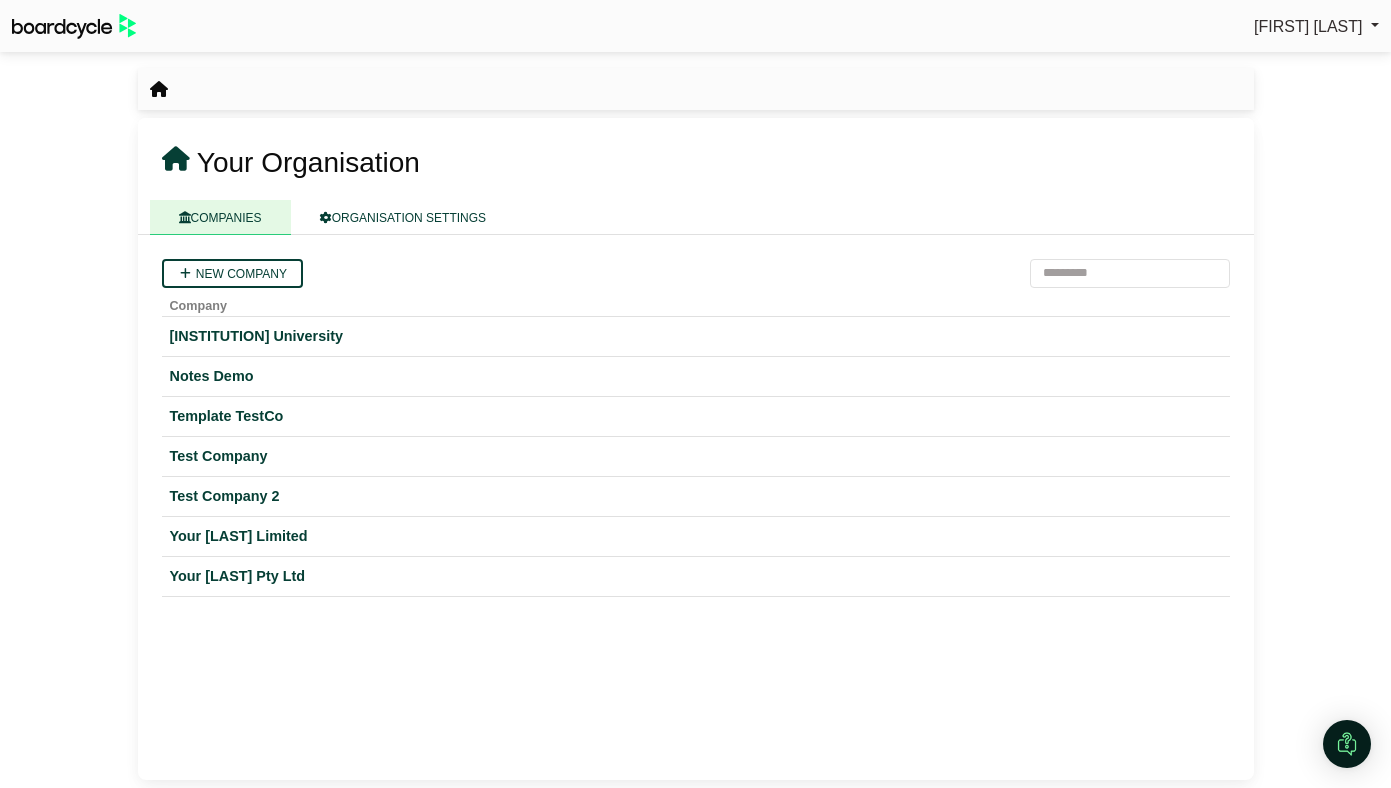 scroll, scrollTop: 0, scrollLeft: 0, axis: both 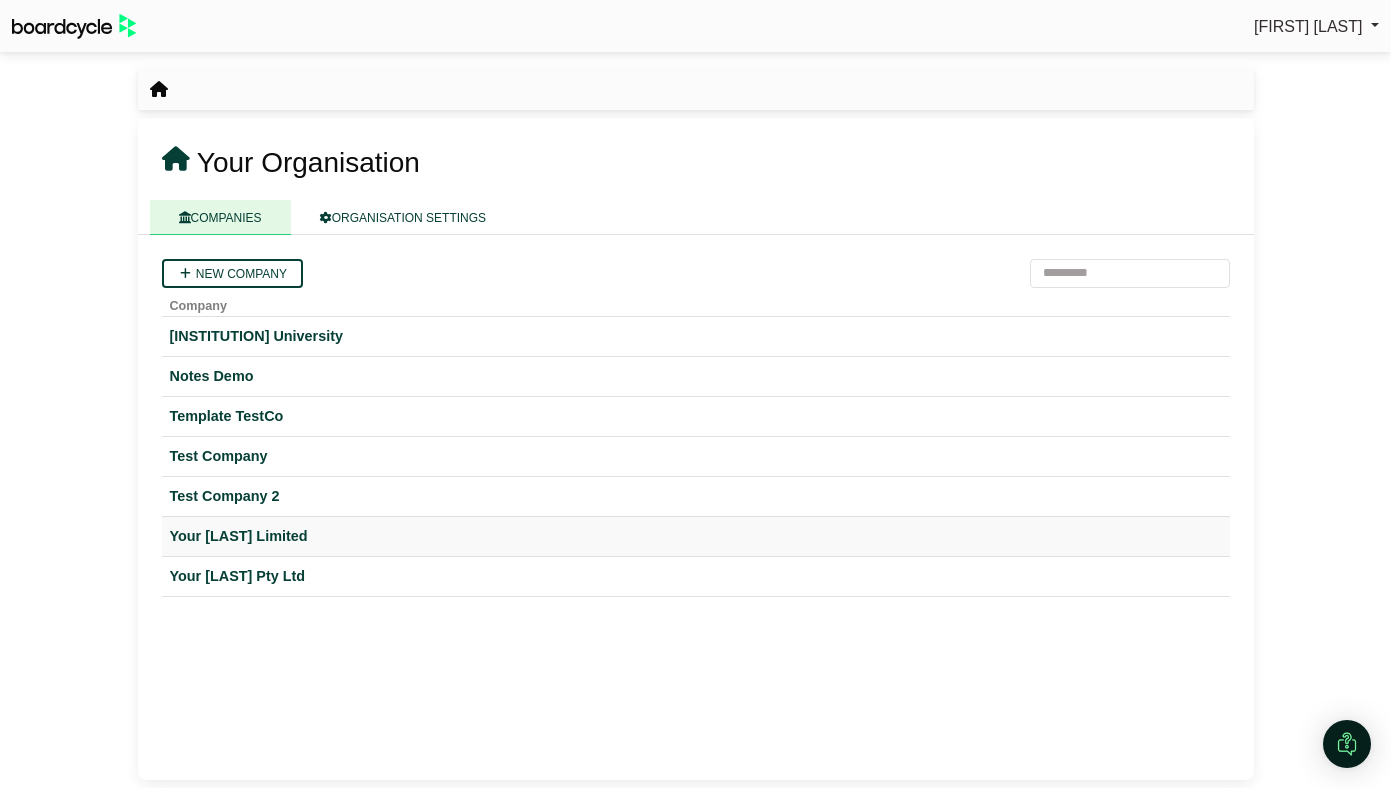 click on "Your Company Limited" at bounding box center [696, 536] 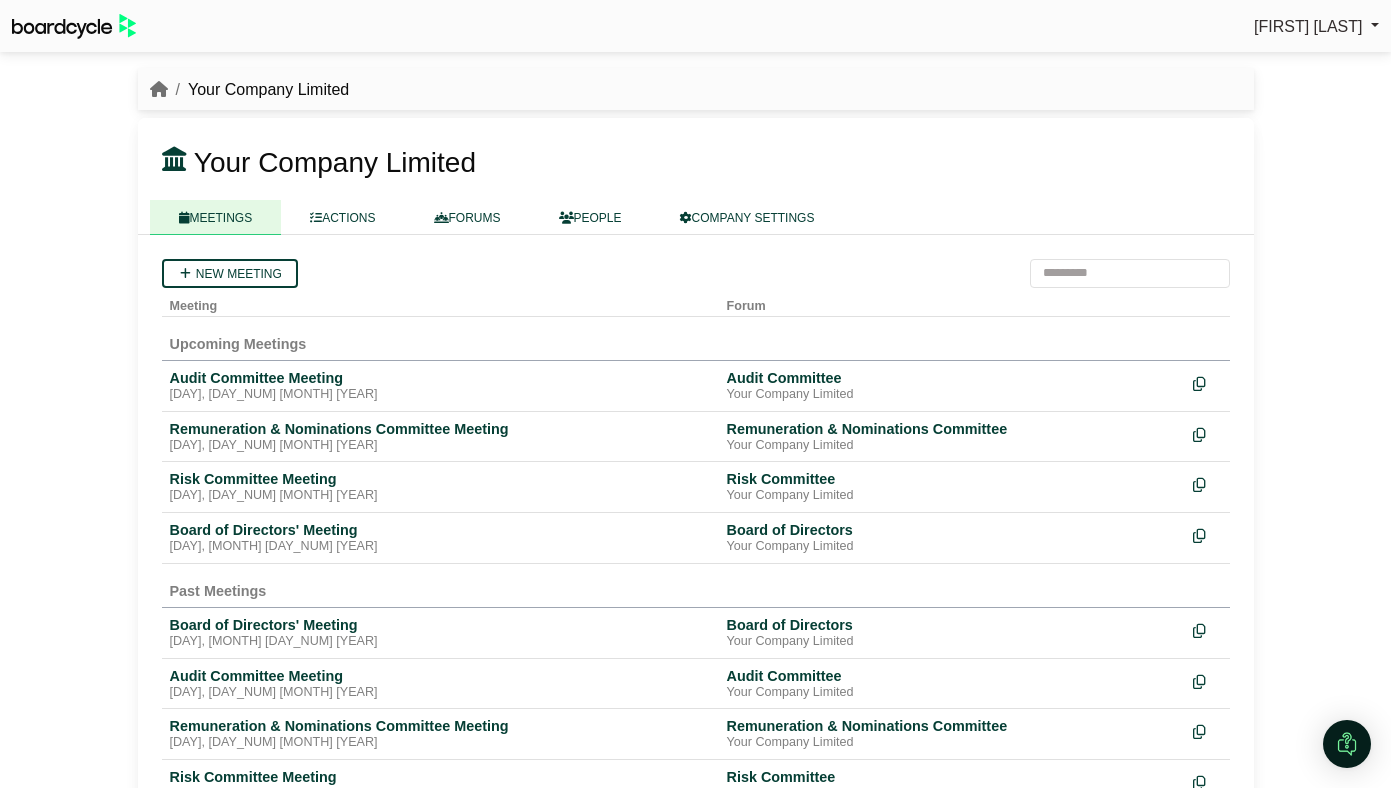 scroll, scrollTop: 0, scrollLeft: 0, axis: both 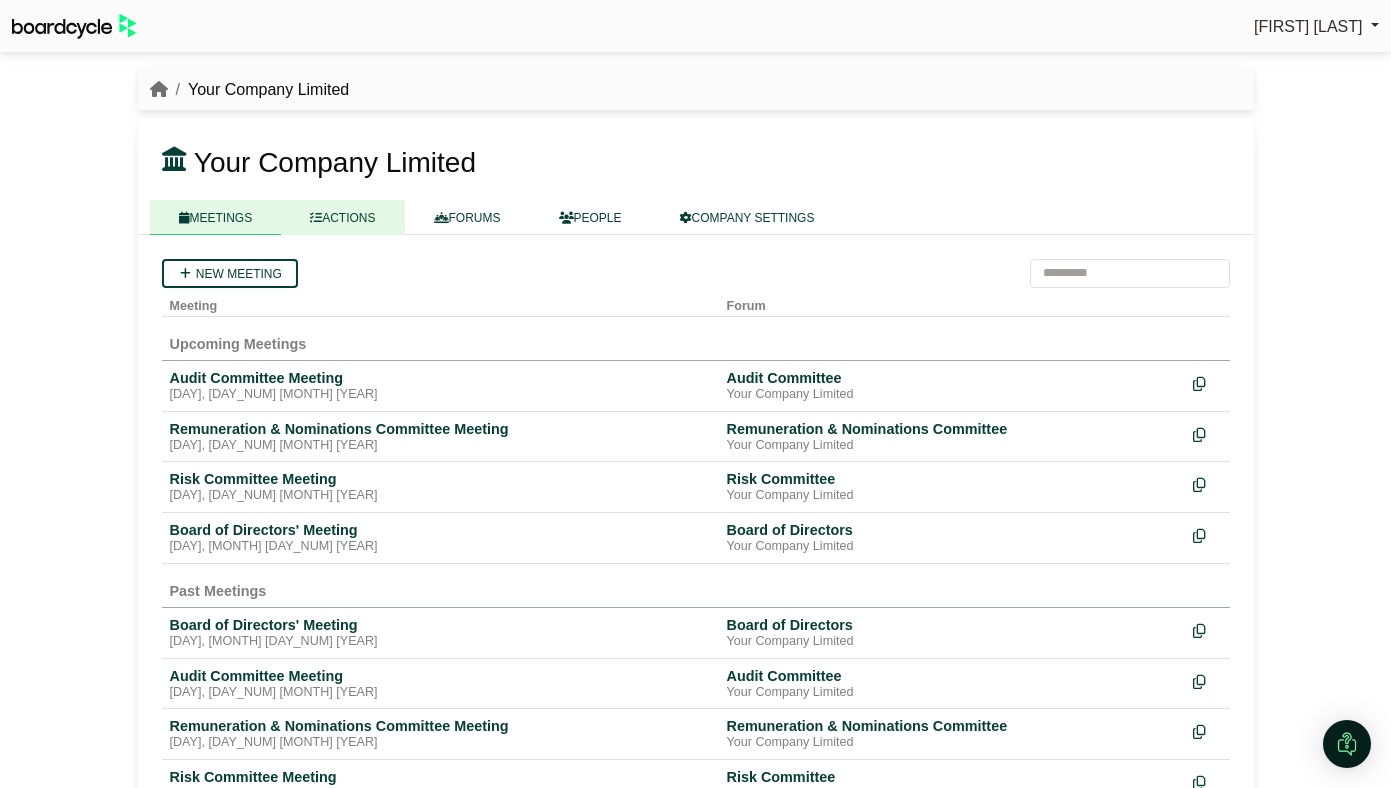 click on "ACTIONS" at bounding box center [342, 217] 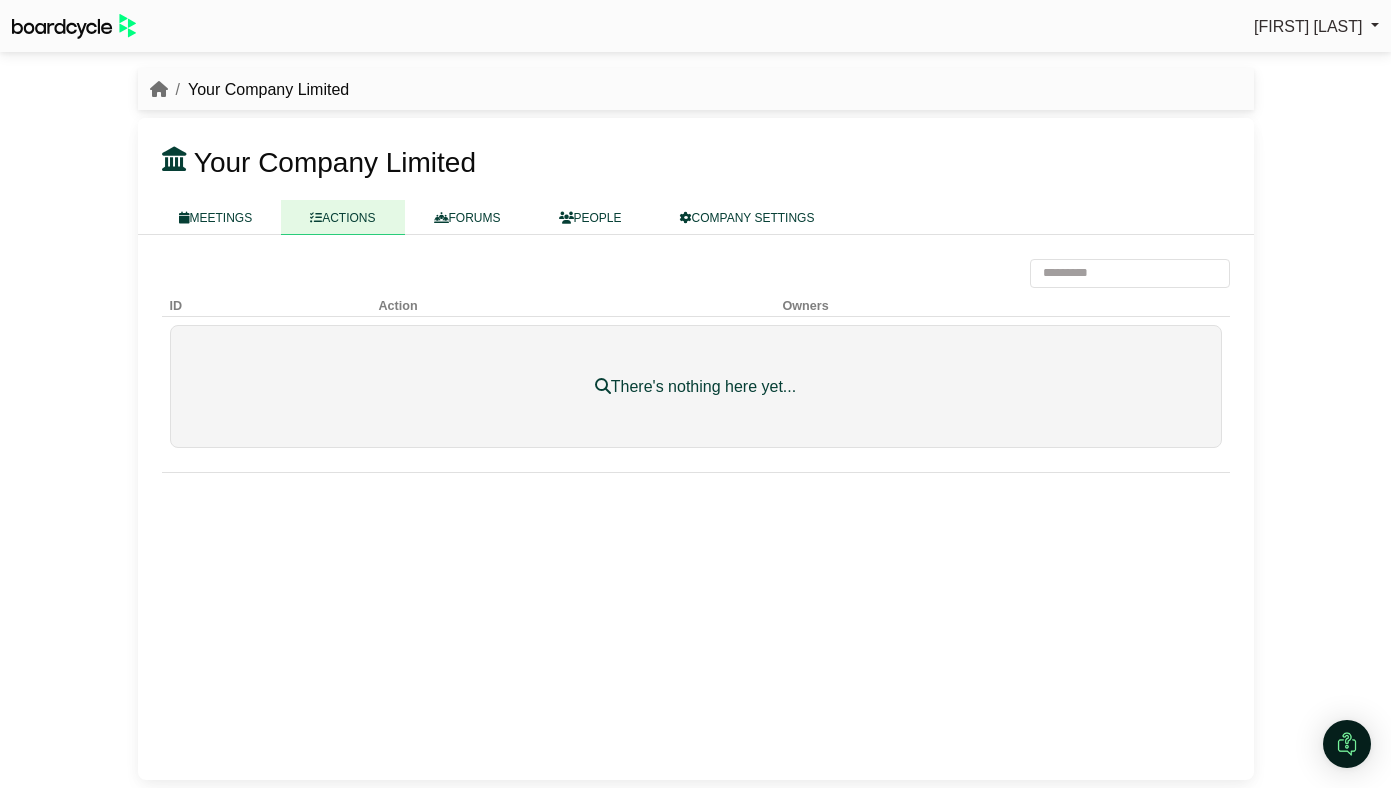 scroll, scrollTop: 0, scrollLeft: 0, axis: both 